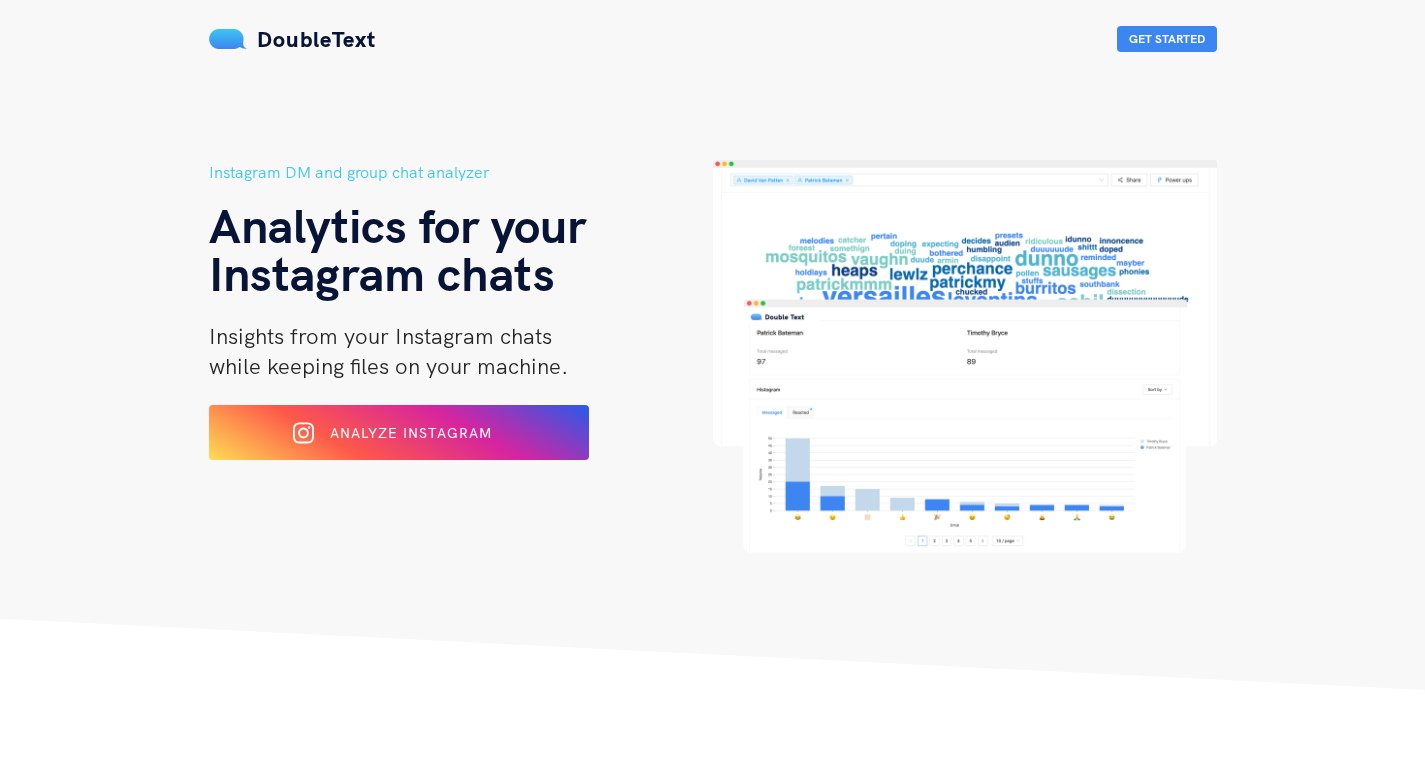 scroll, scrollTop: 0, scrollLeft: 0, axis: both 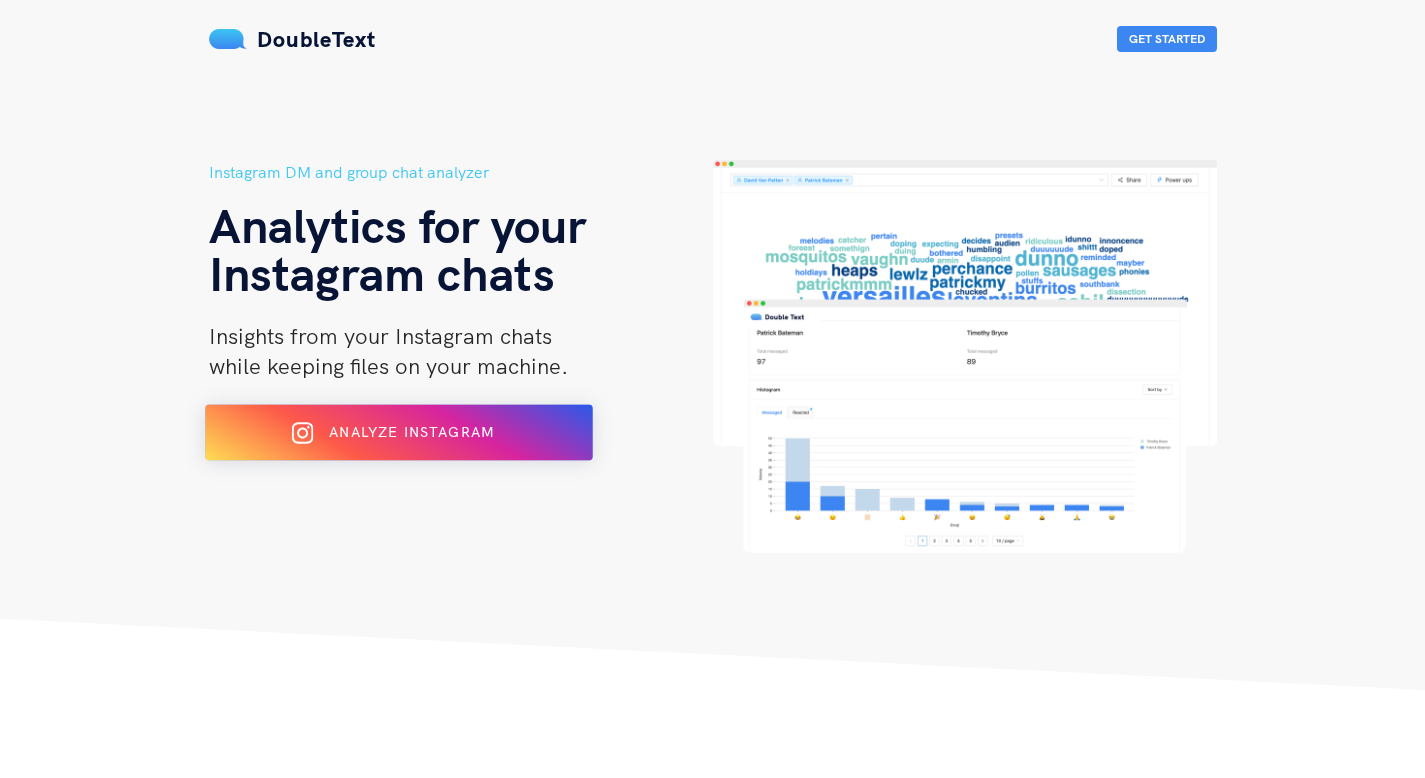click on "Analyze Instagram" at bounding box center (399, 433) 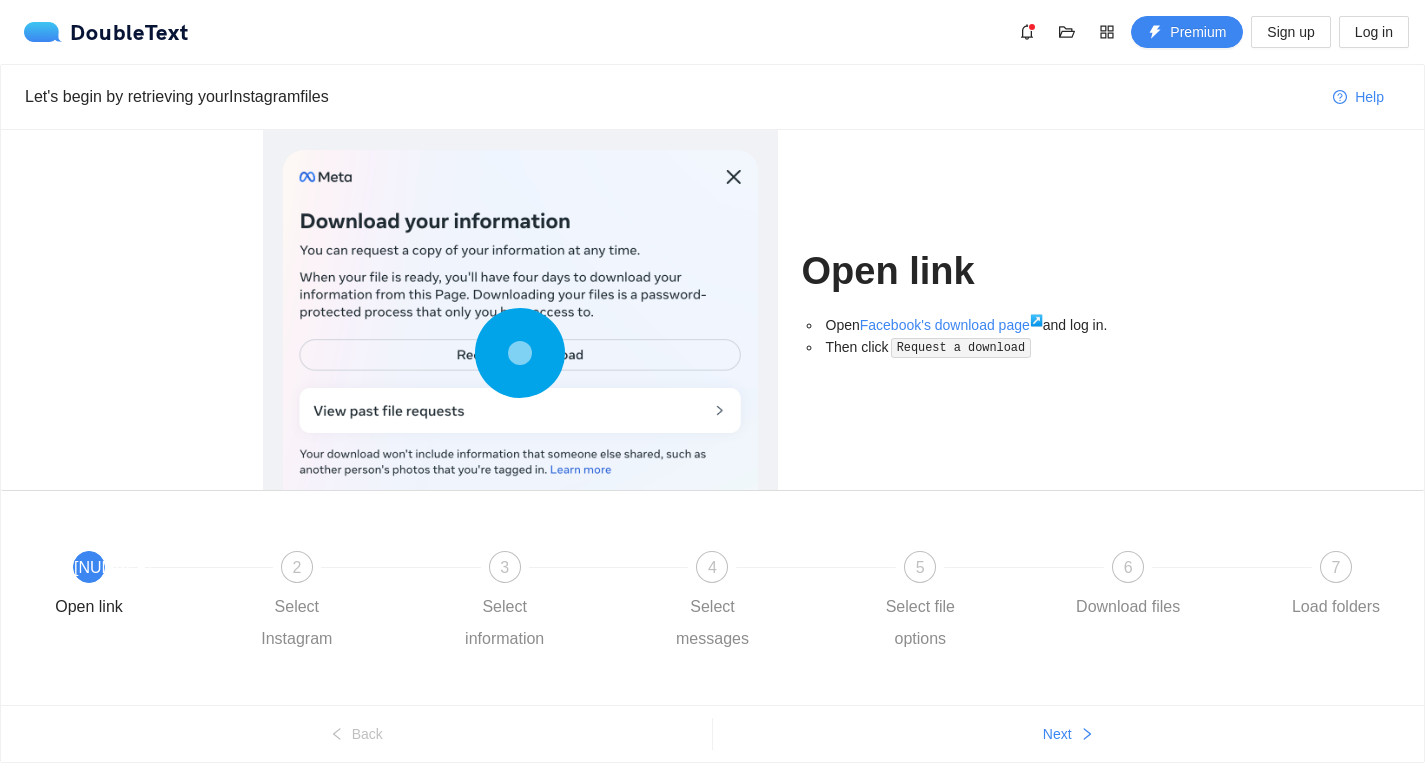 scroll, scrollTop: 62, scrollLeft: 0, axis: vertical 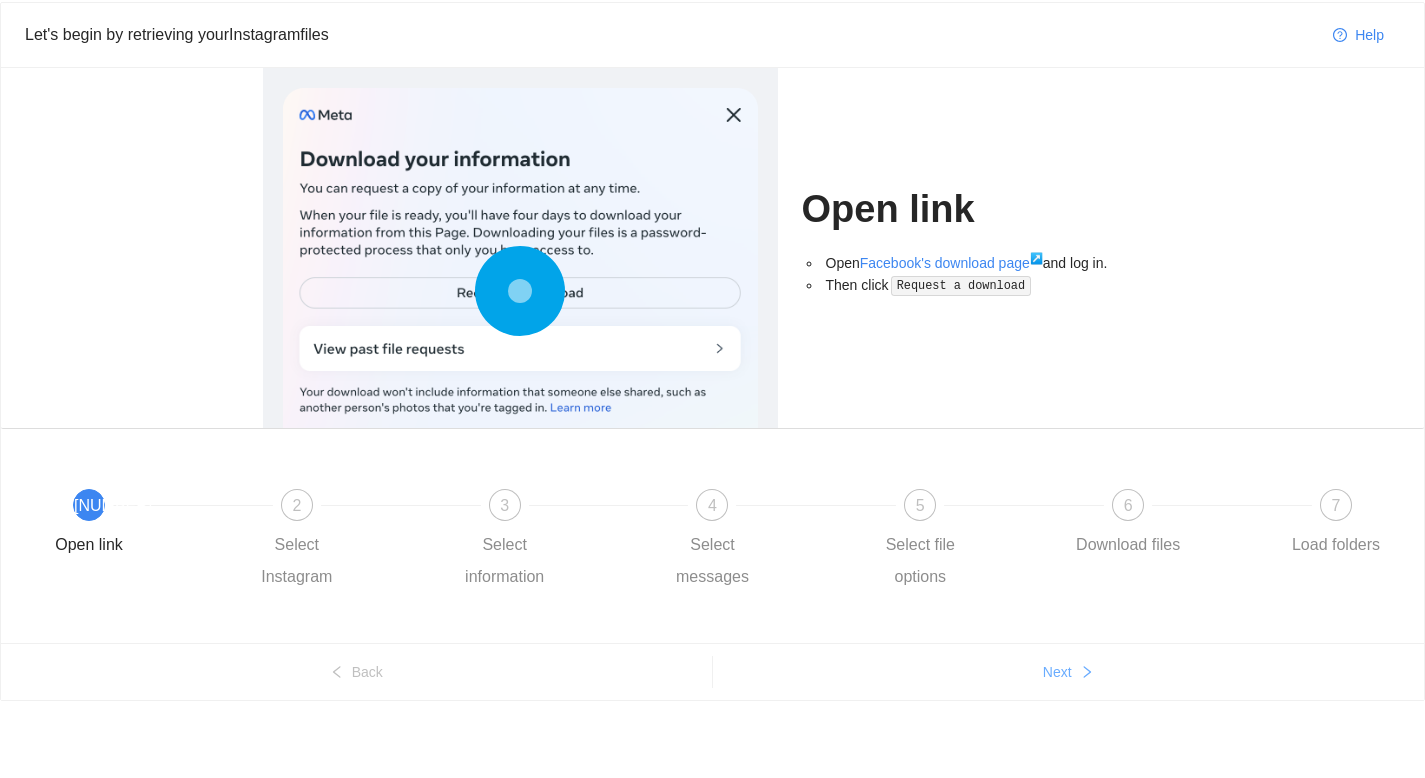 click on "Next" at bounding box center [337, 673] 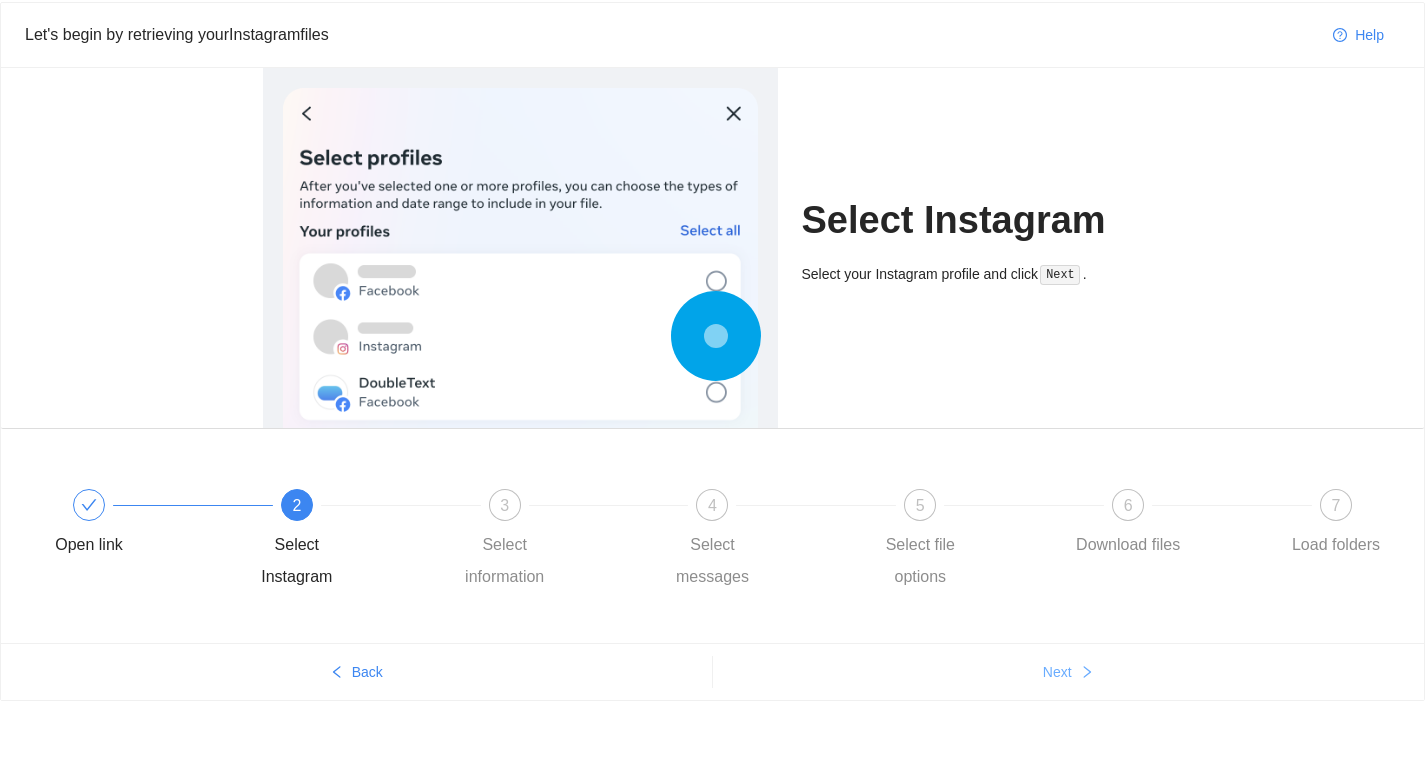 click on "Next" at bounding box center (337, 673) 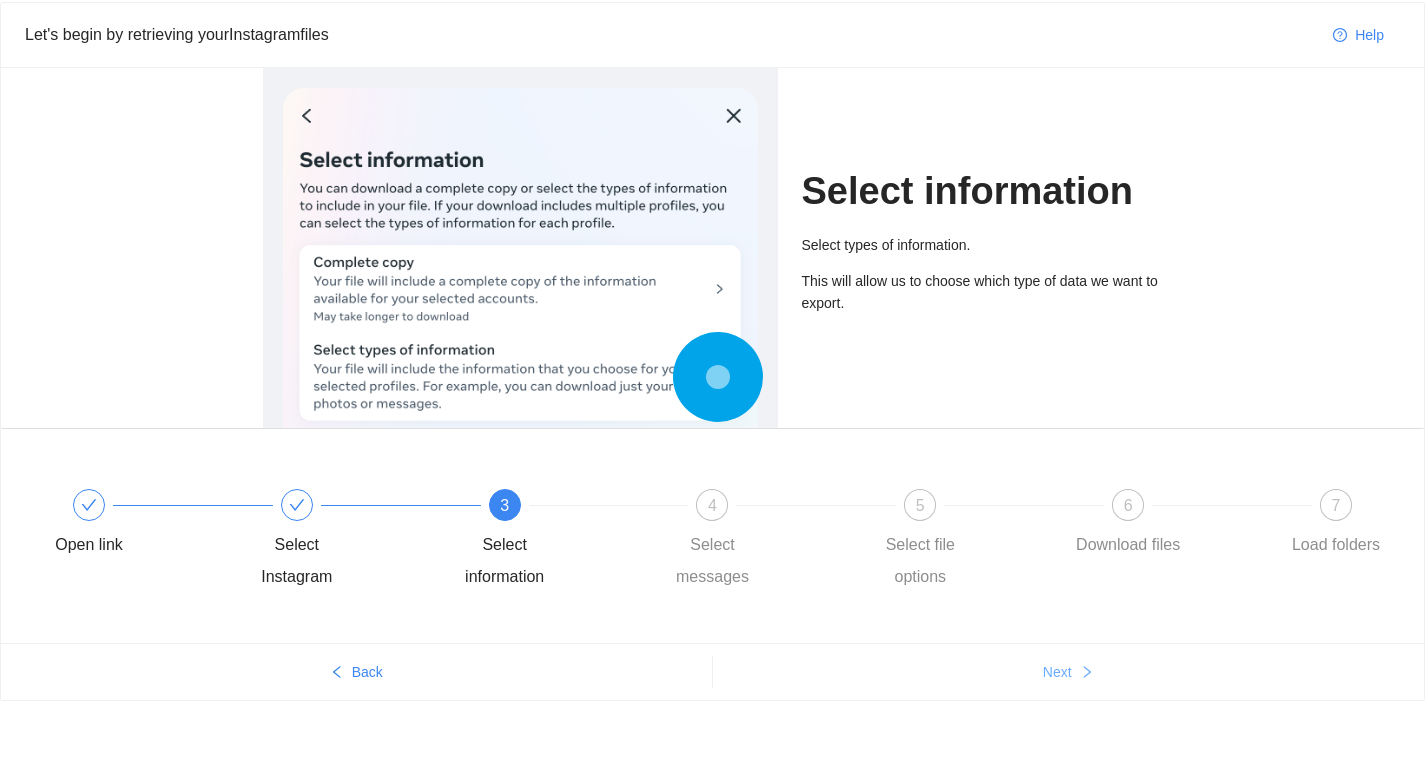 click on "Next" at bounding box center [337, 673] 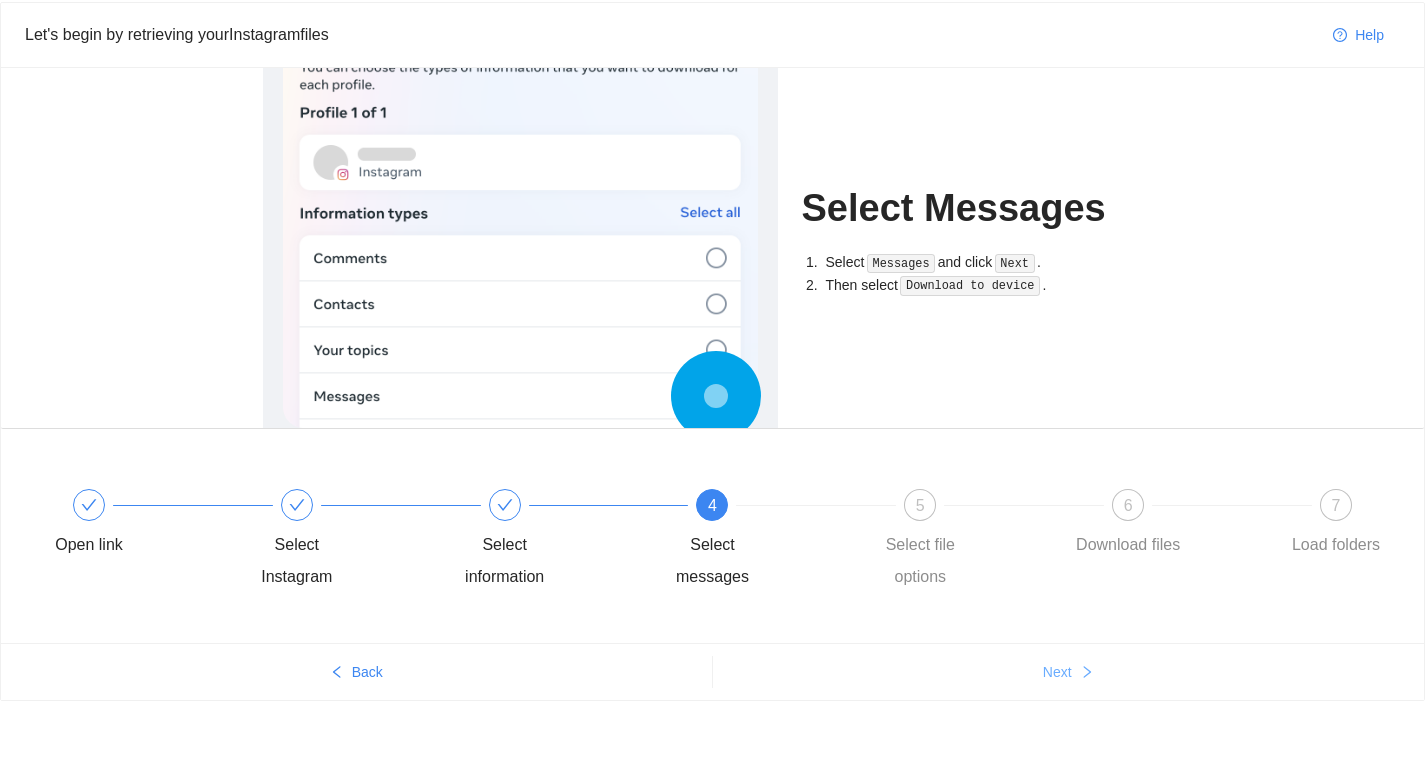 click on "Next" at bounding box center (337, 673) 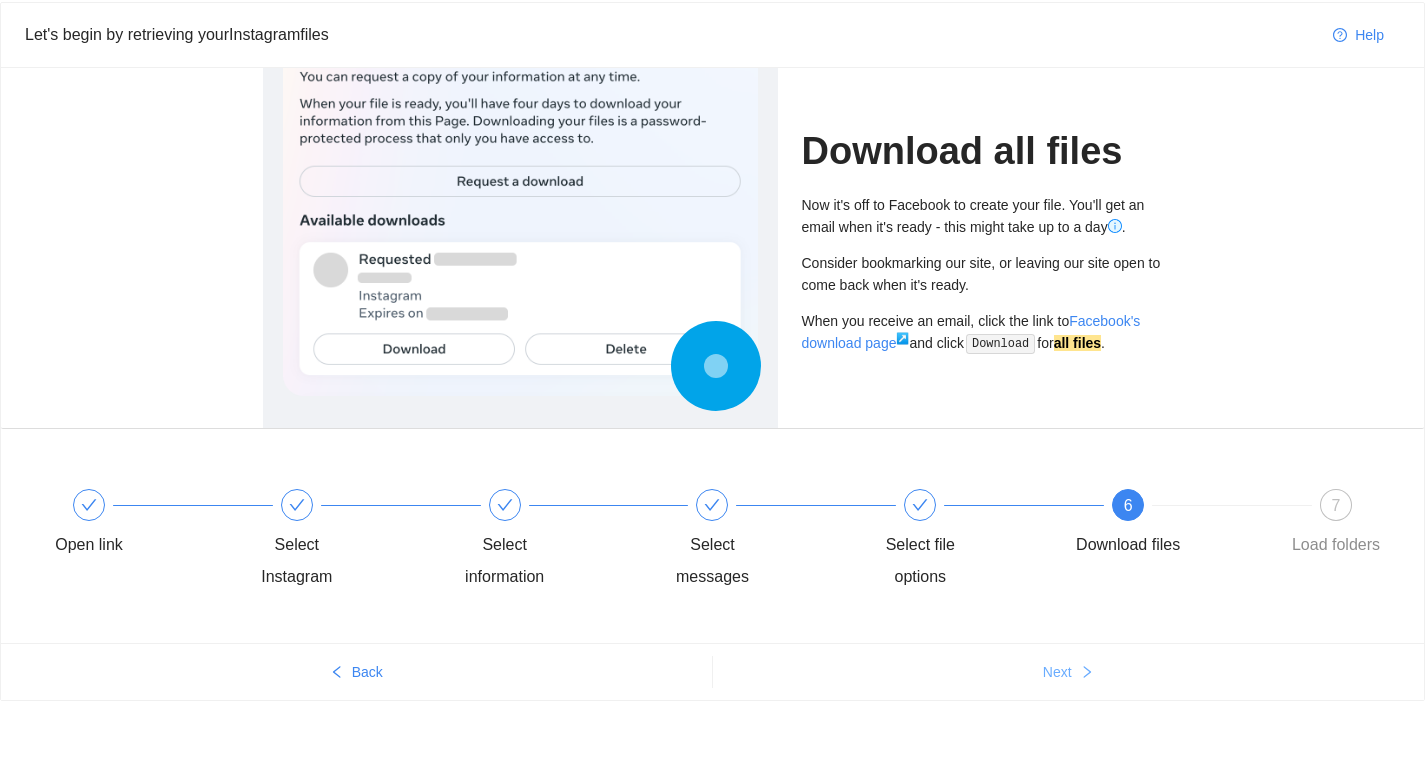 click on "Next" at bounding box center [337, 673] 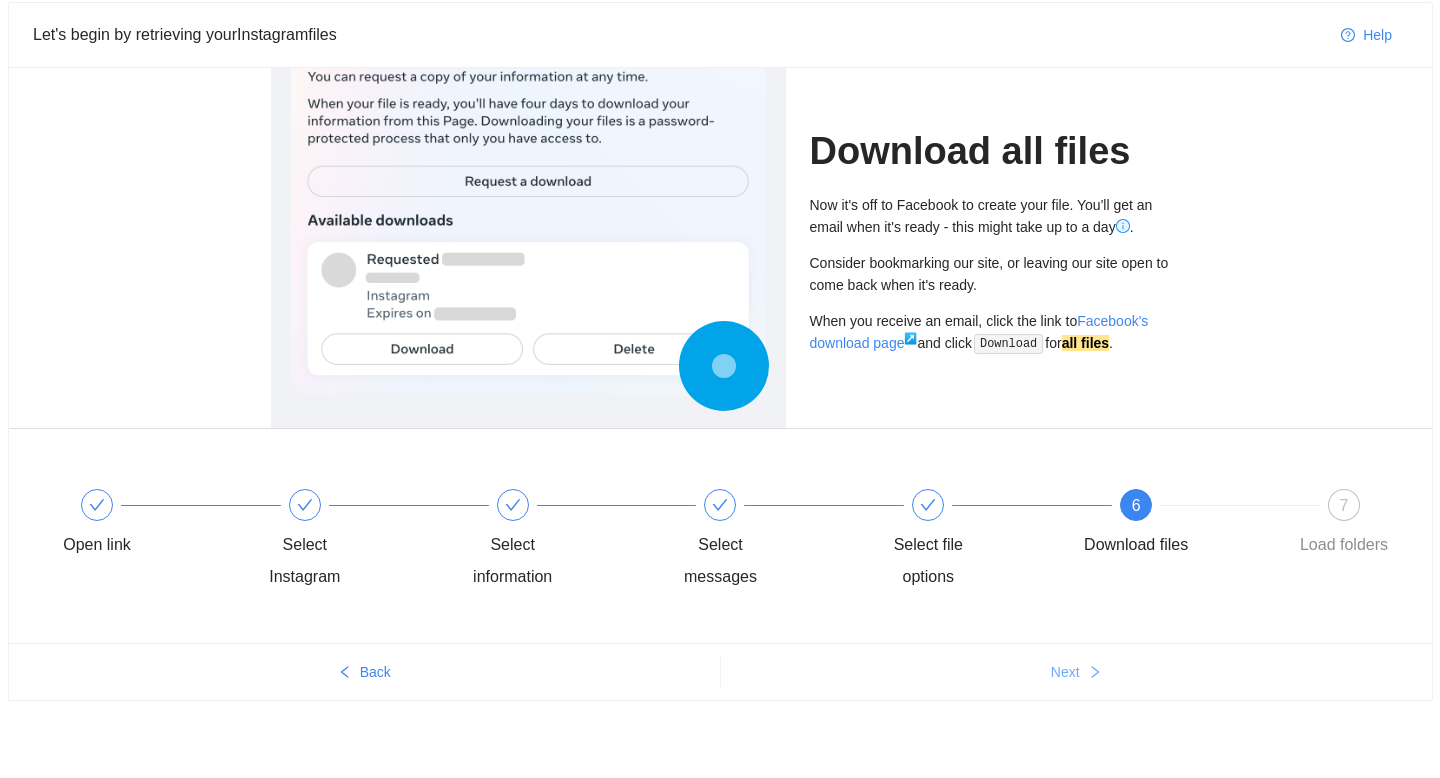 scroll, scrollTop: 0, scrollLeft: 0, axis: both 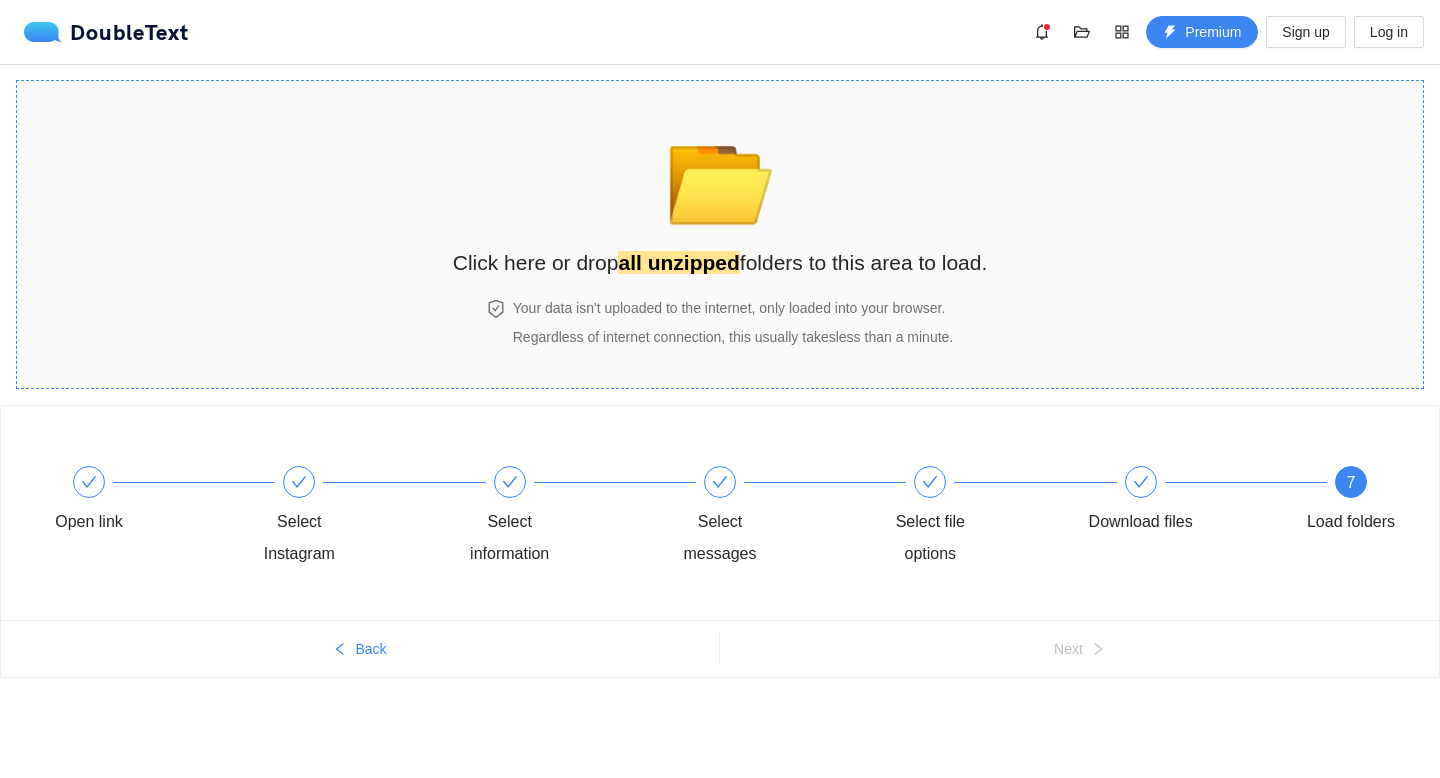 click on "📂 Click here or drop  all unzipped  folders to this area to load." at bounding box center [720, 190] 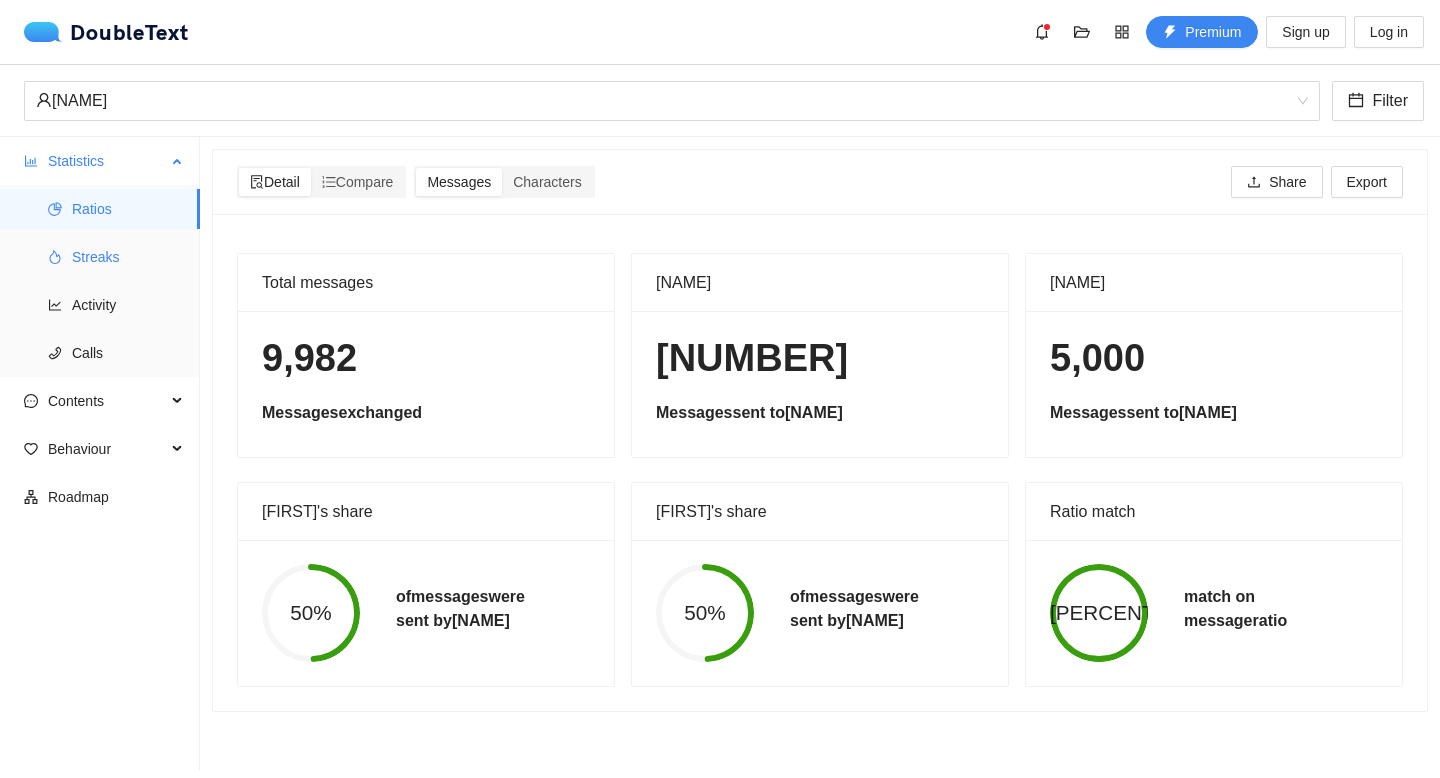 click on "Streaks" at bounding box center (128, 257) 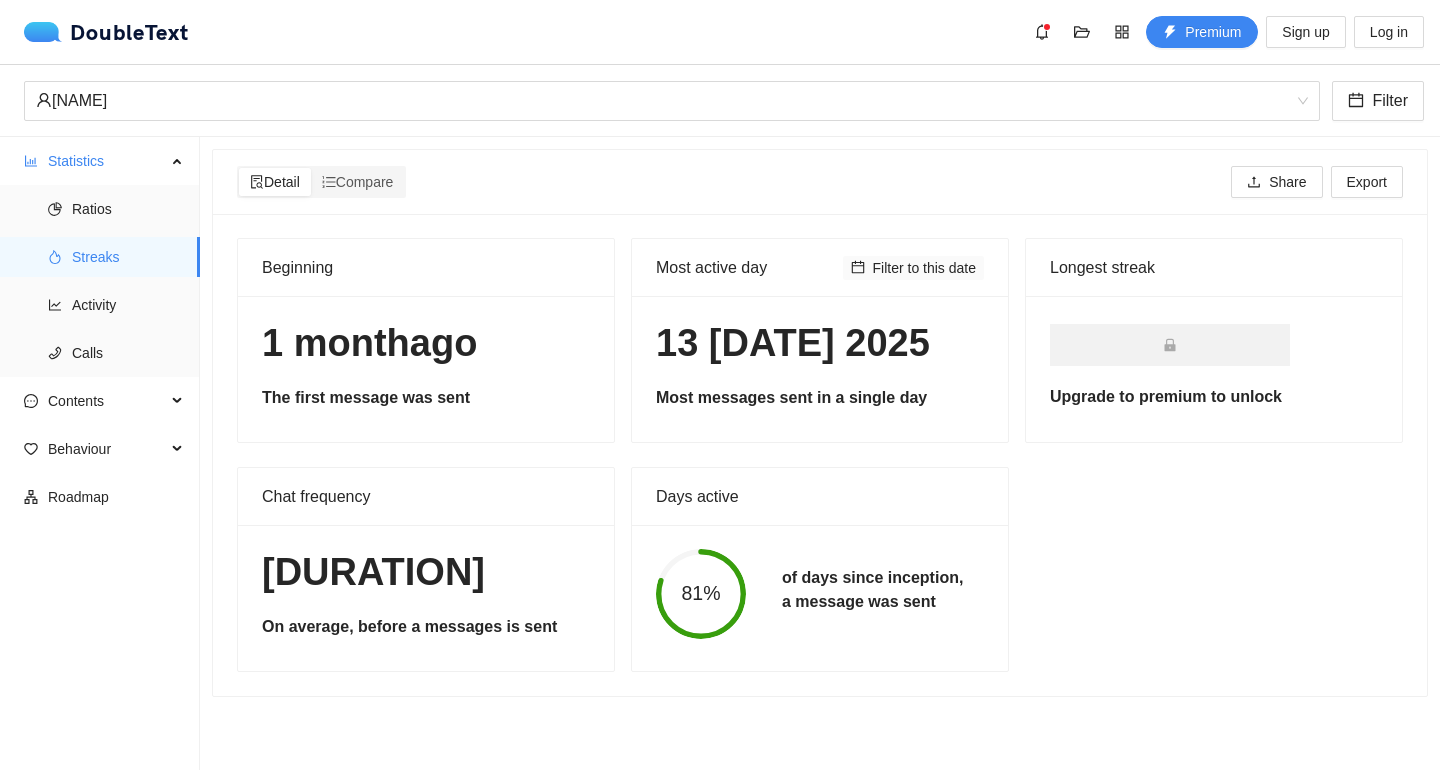 click on "Filter to this date" at bounding box center [925, 268] 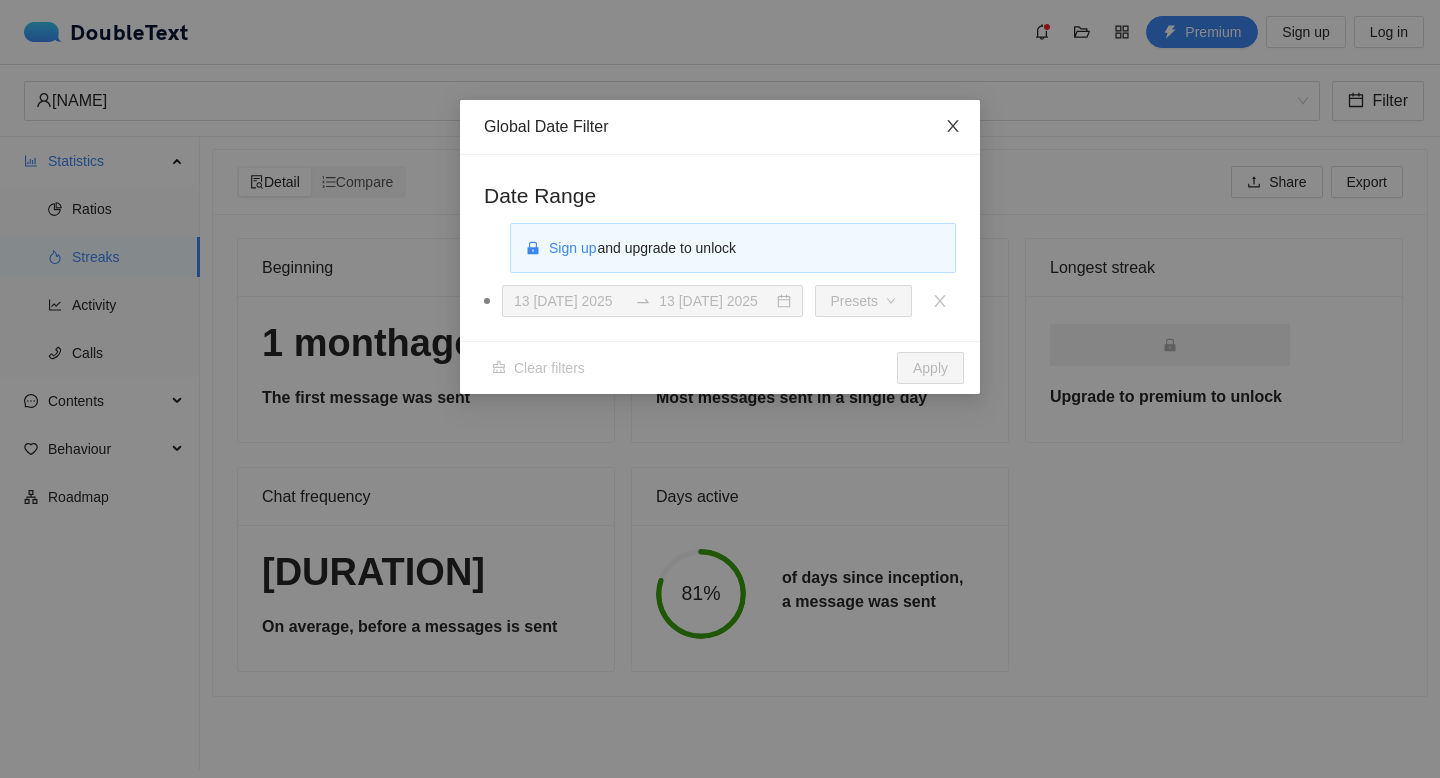 click at bounding box center (953, 126) 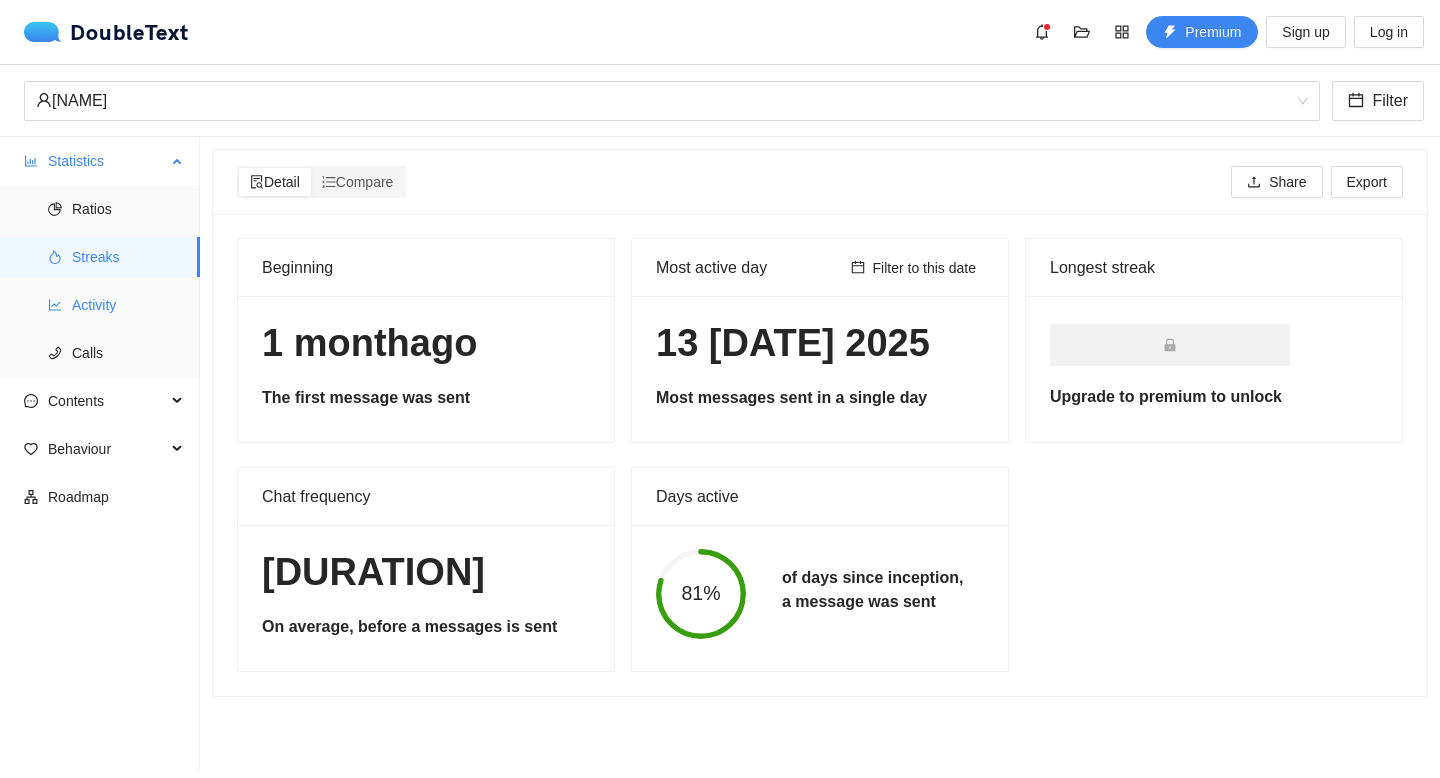 click on "Activity" at bounding box center [128, 209] 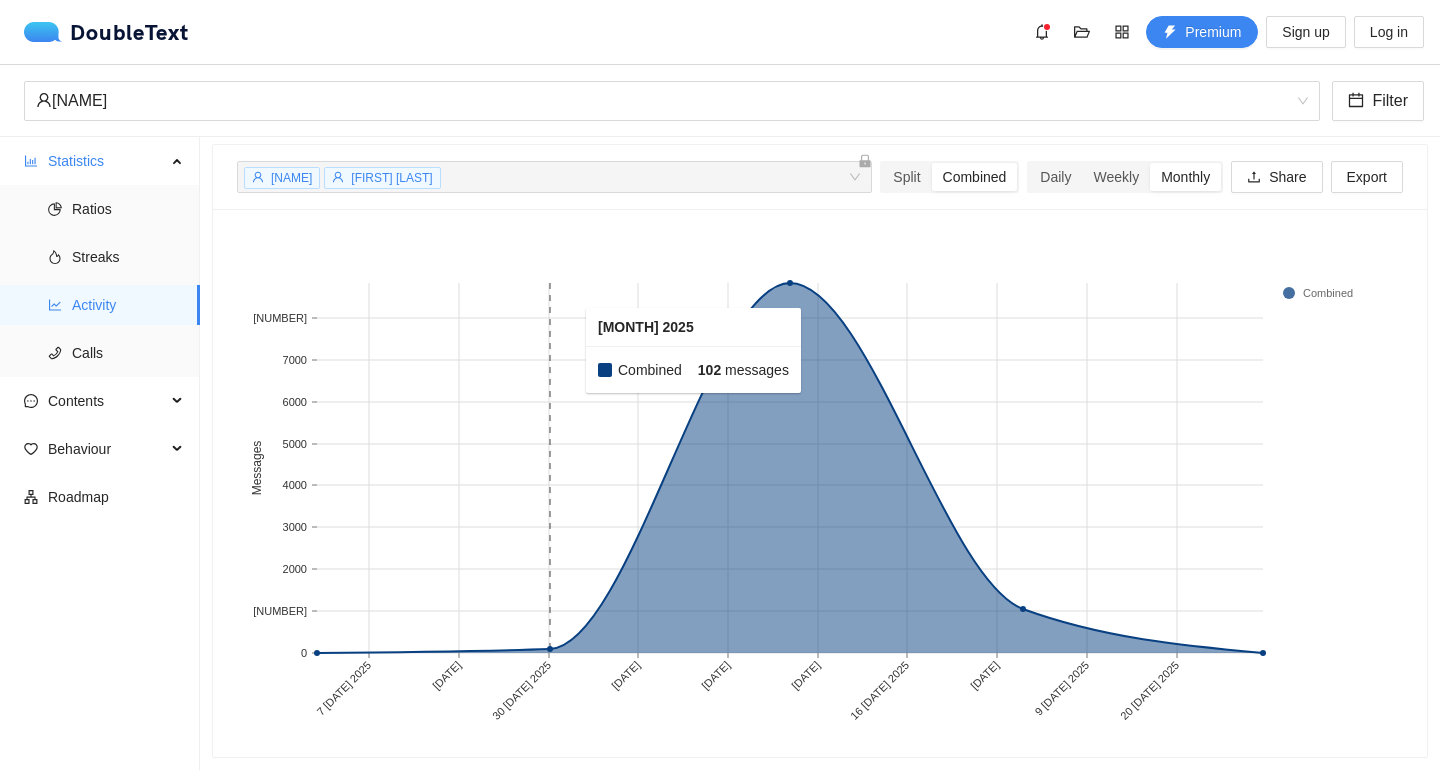 scroll, scrollTop: 62, scrollLeft: 0, axis: vertical 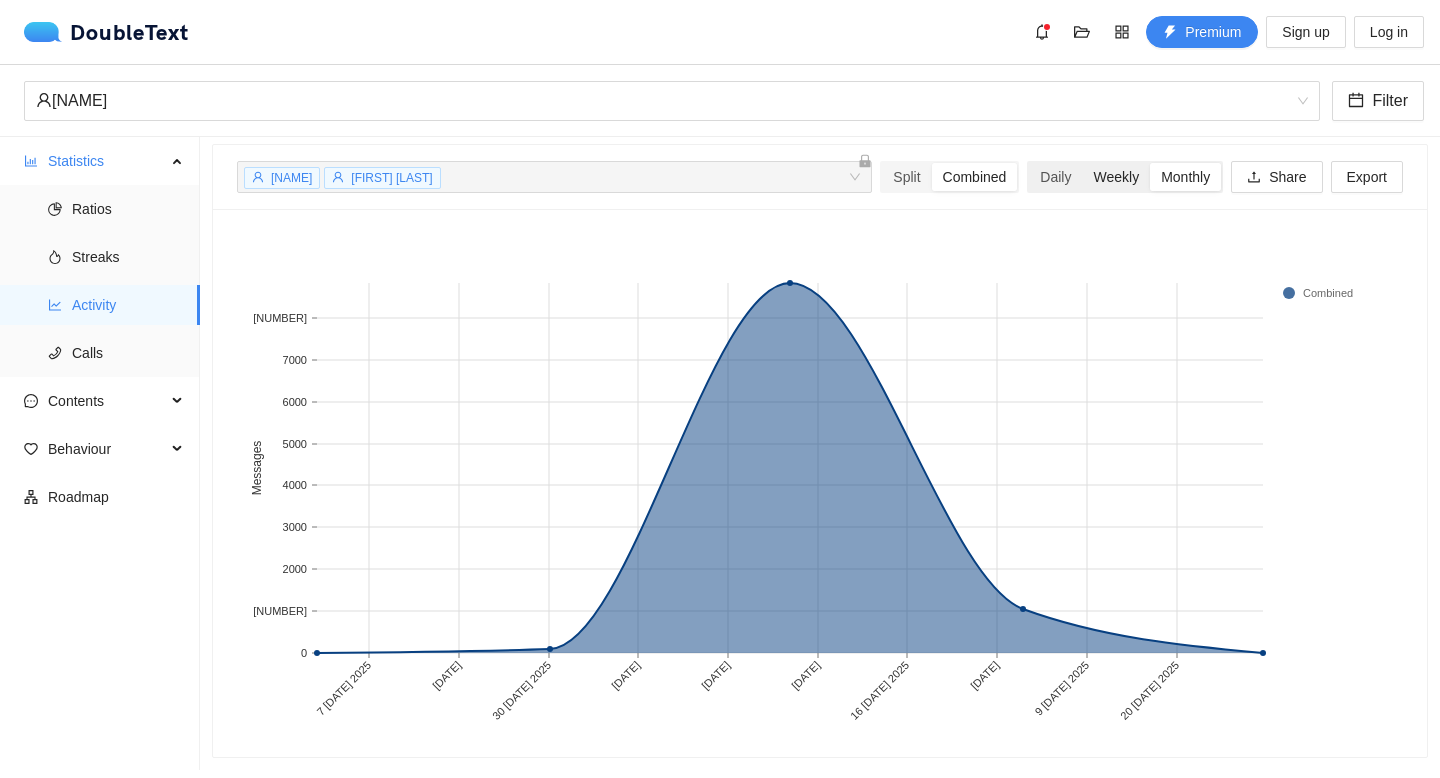 click on "Weekly" at bounding box center [906, 177] 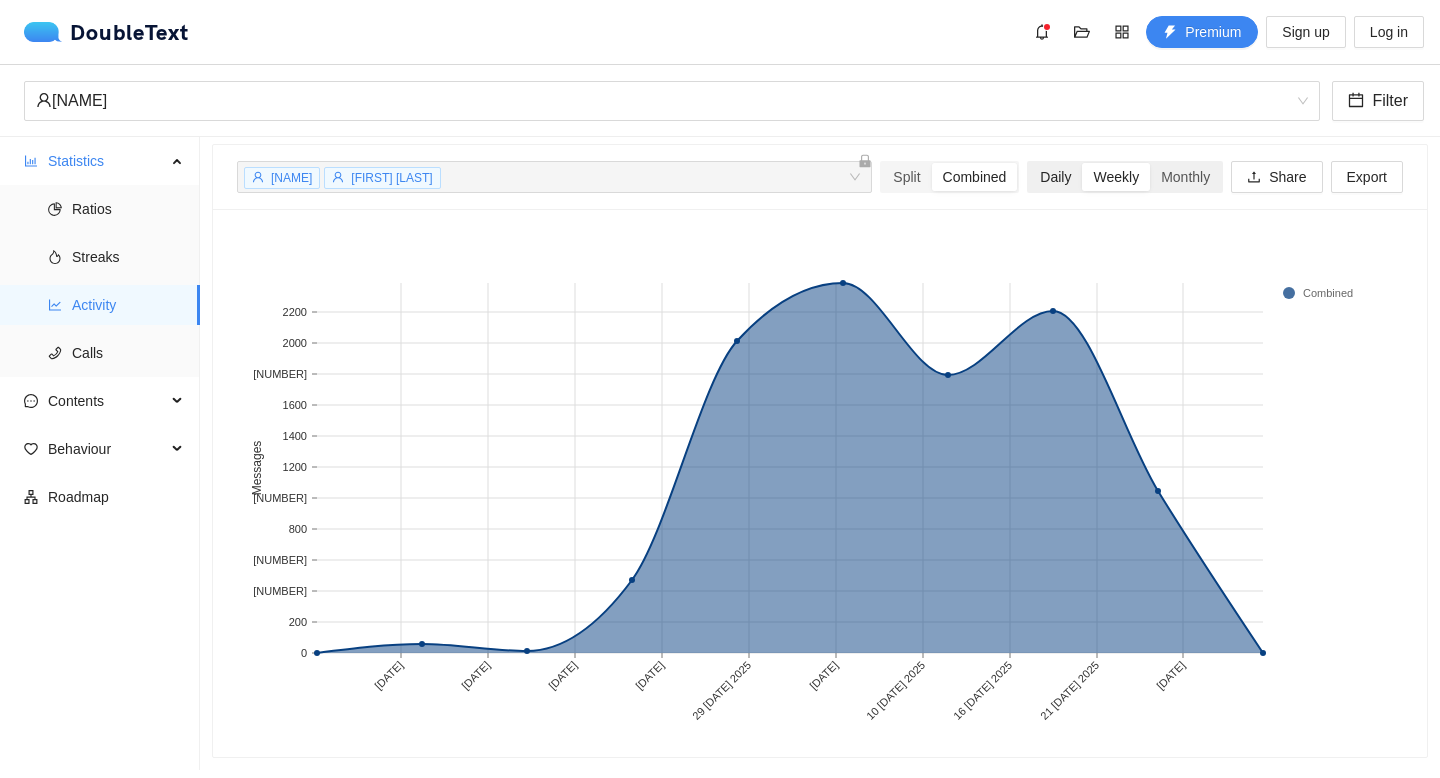click on "Daily" at bounding box center [906, 177] 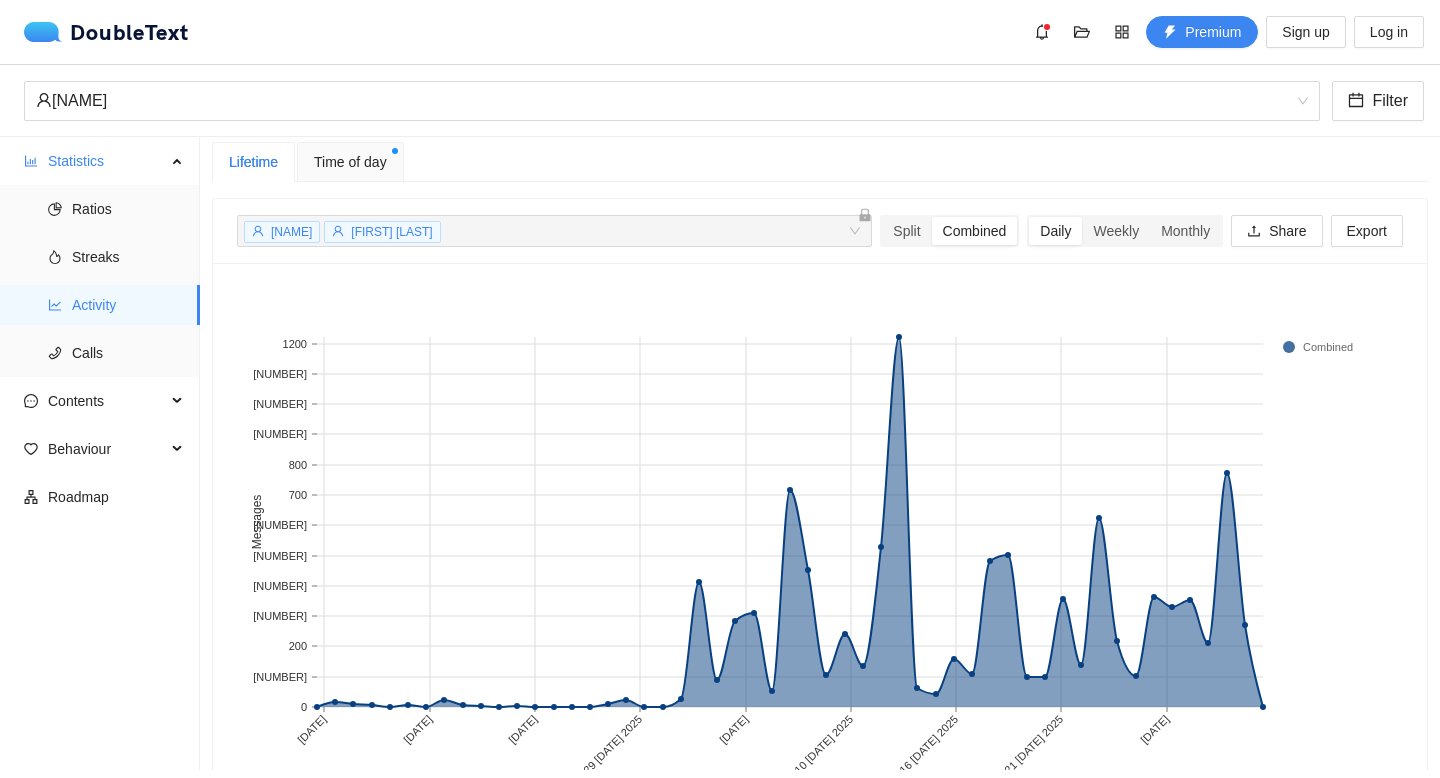 scroll, scrollTop: 0, scrollLeft: 0, axis: both 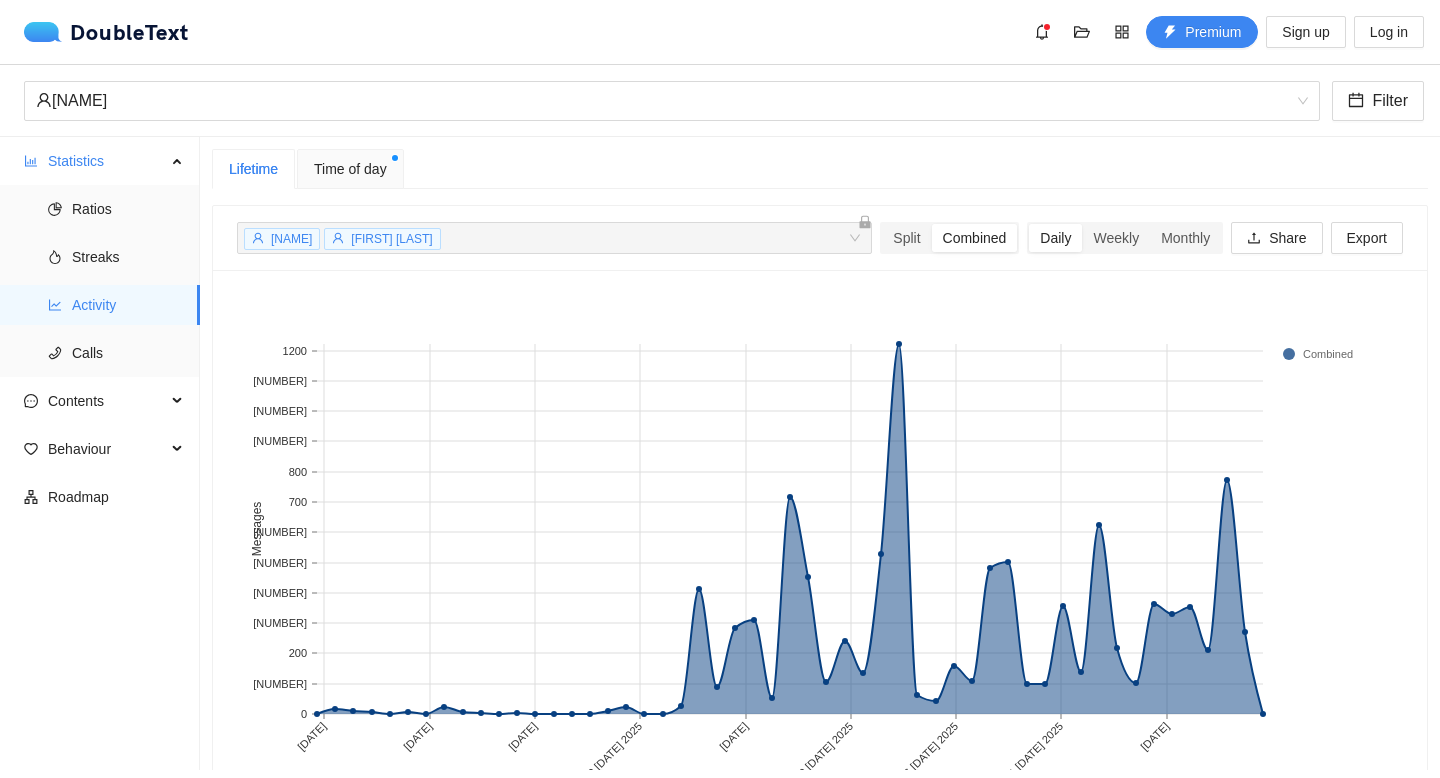 click on "Time of day" at bounding box center (350, 169) 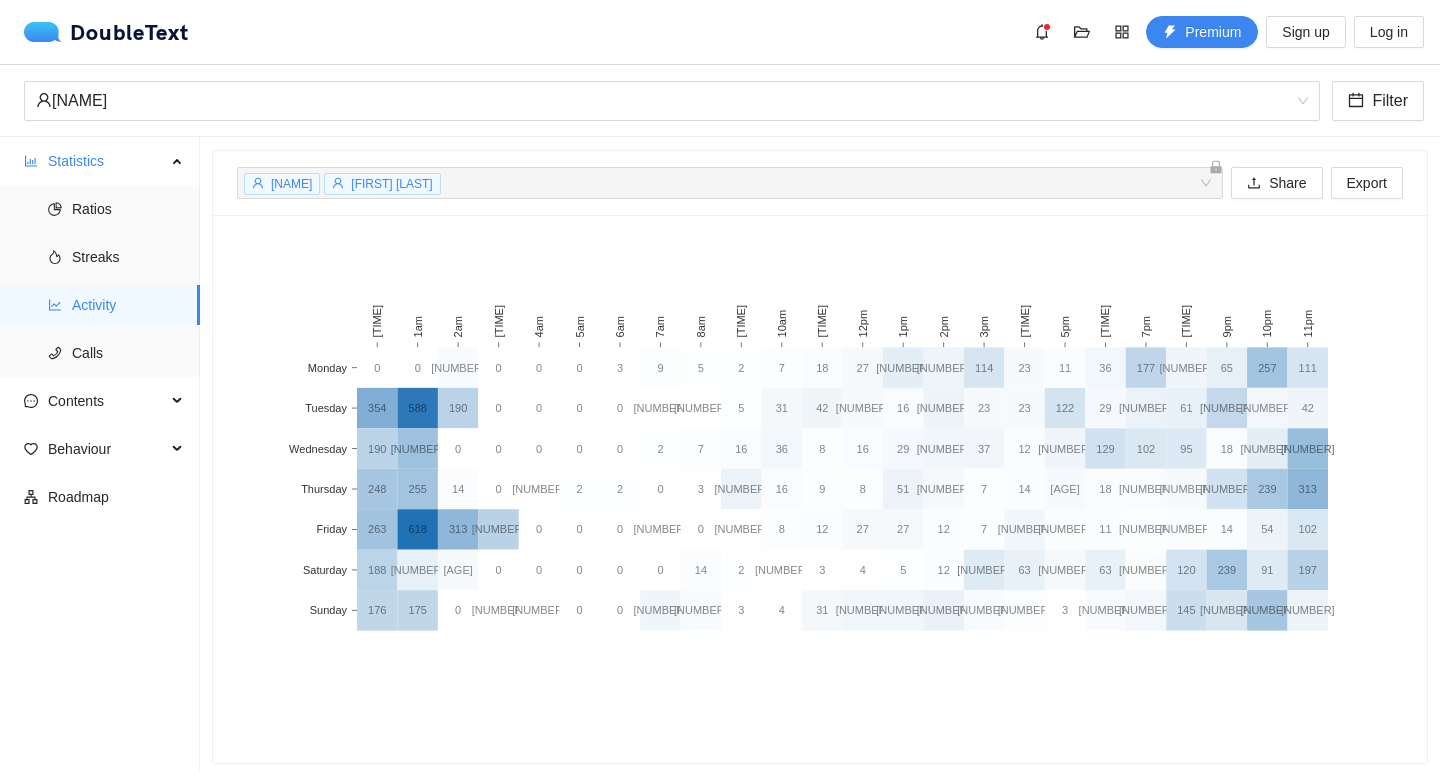 scroll, scrollTop: 58, scrollLeft: 0, axis: vertical 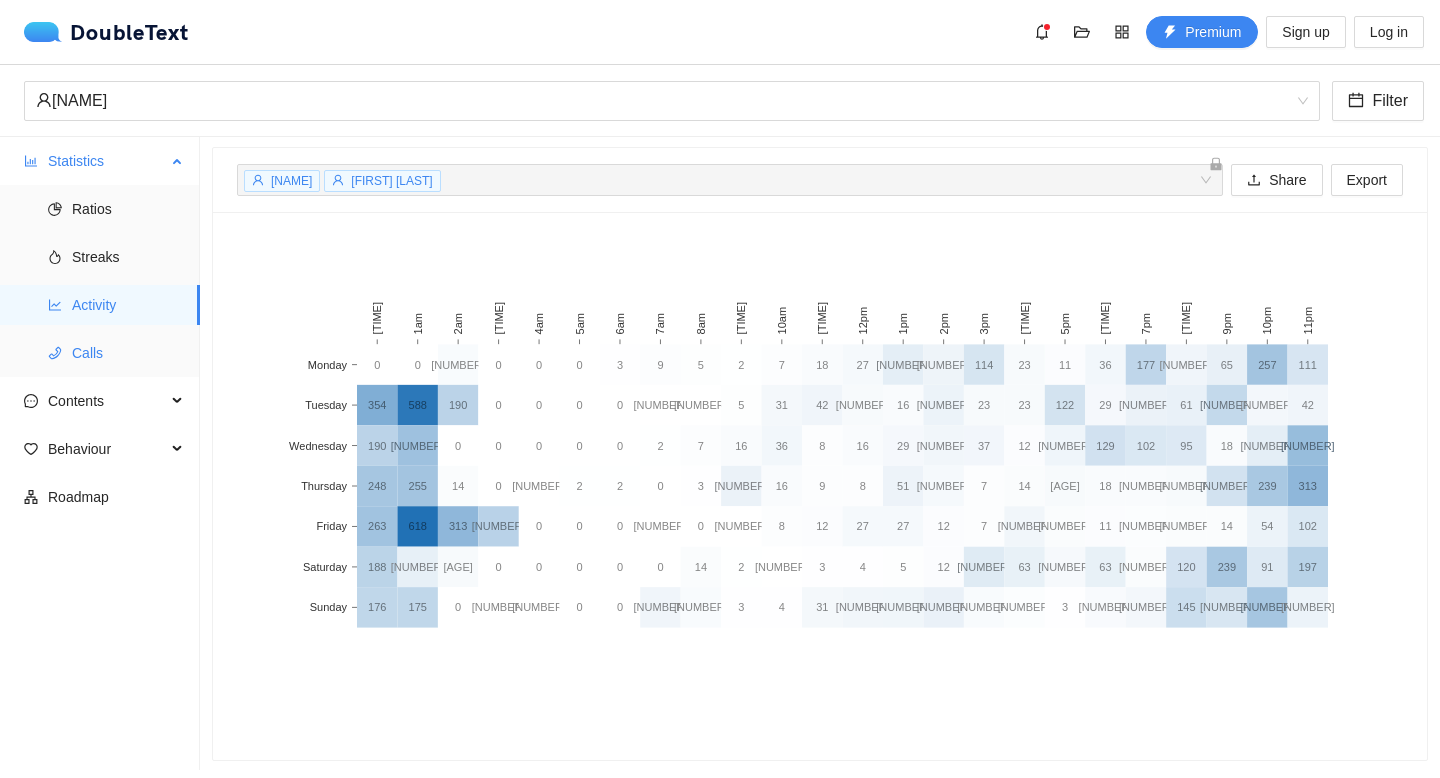 click on "Calls" at bounding box center (128, 353) 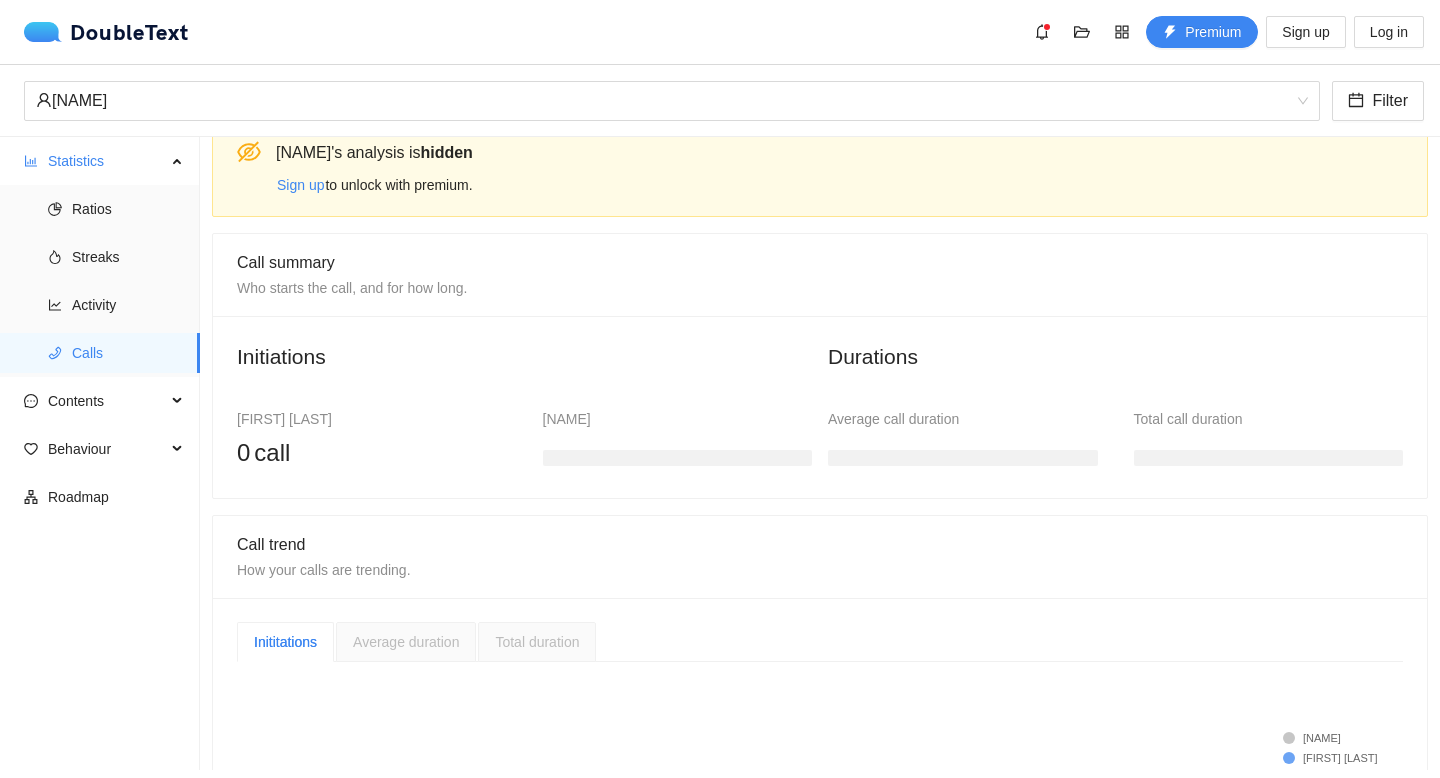 scroll, scrollTop: 3, scrollLeft: 0, axis: vertical 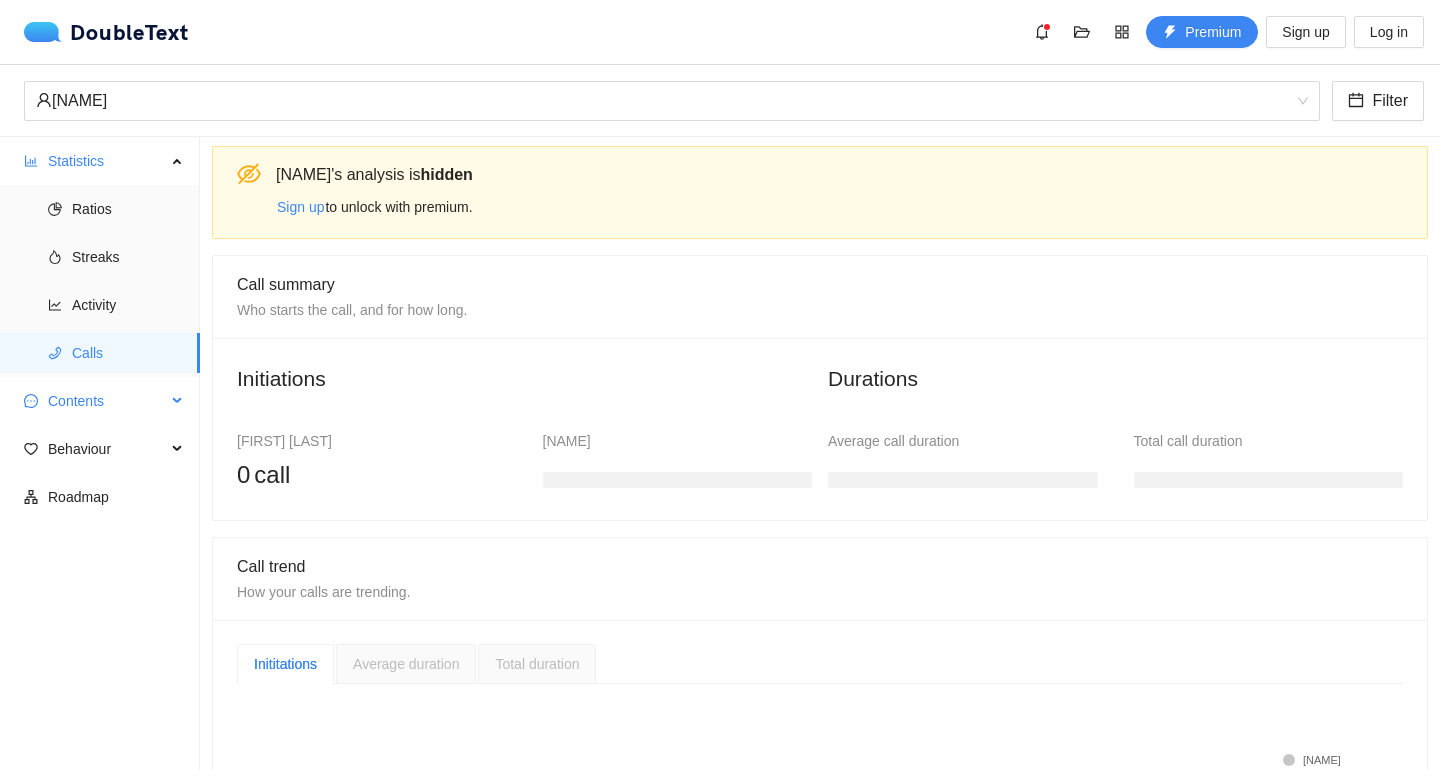 click on "Contents" at bounding box center [107, 401] 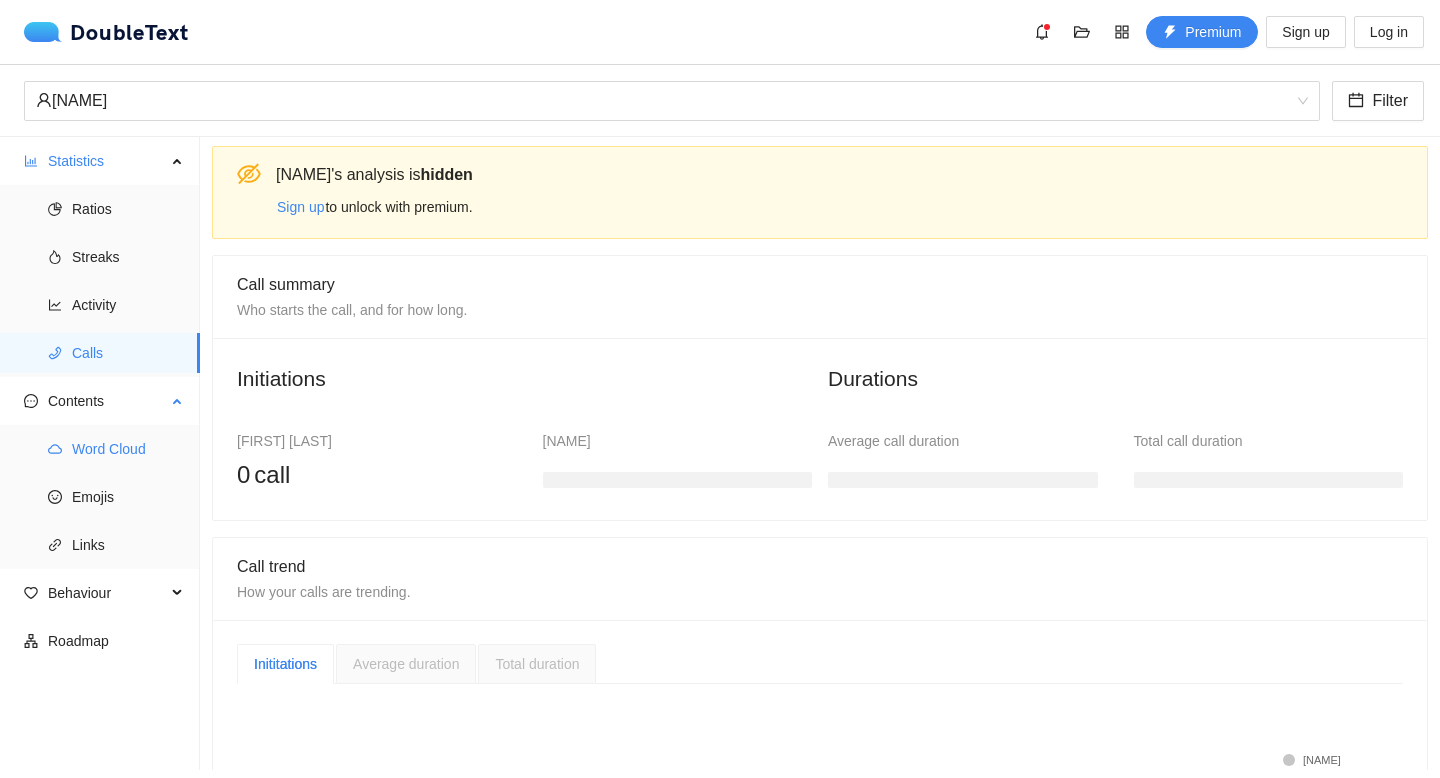click on "Word Cloud" at bounding box center [128, 449] 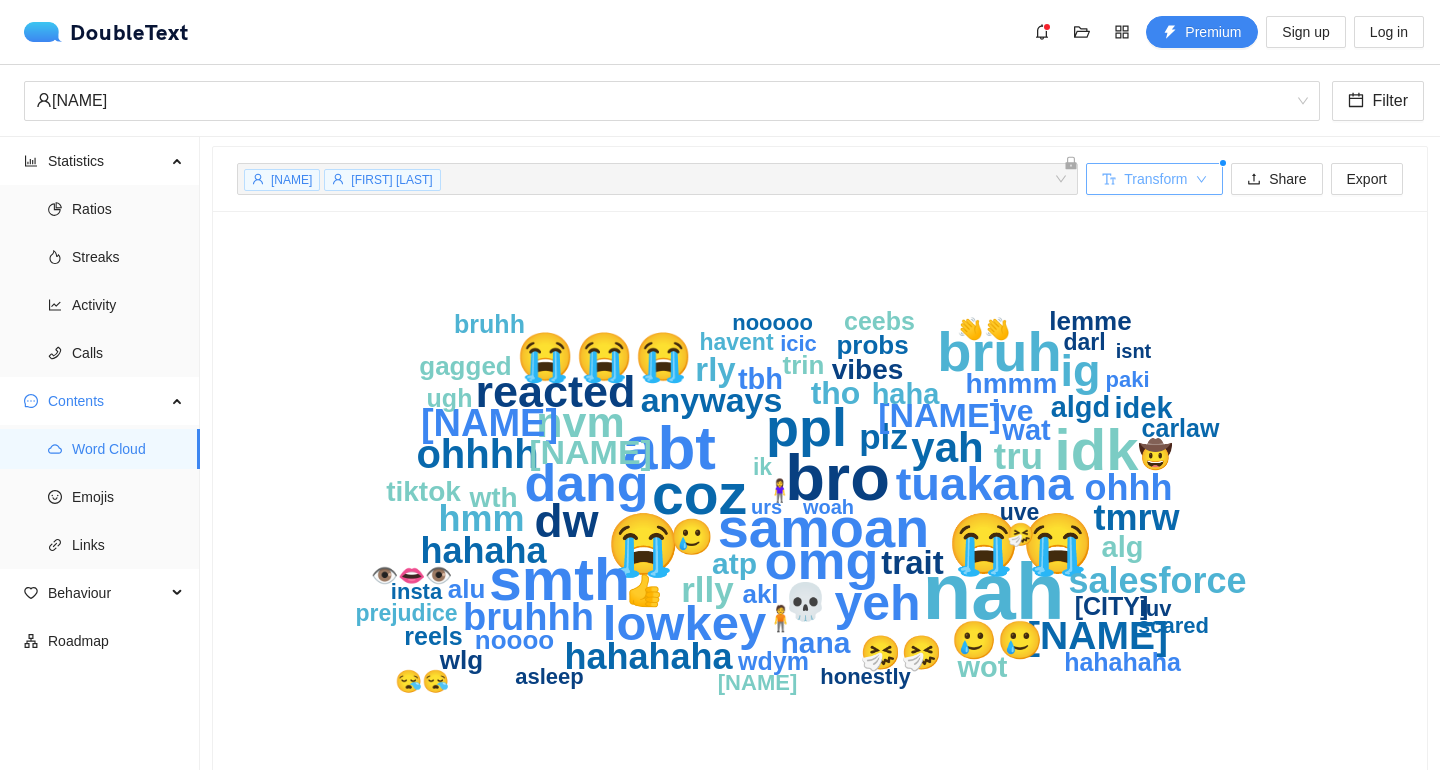 click on "Transform" at bounding box center [1155, 179] 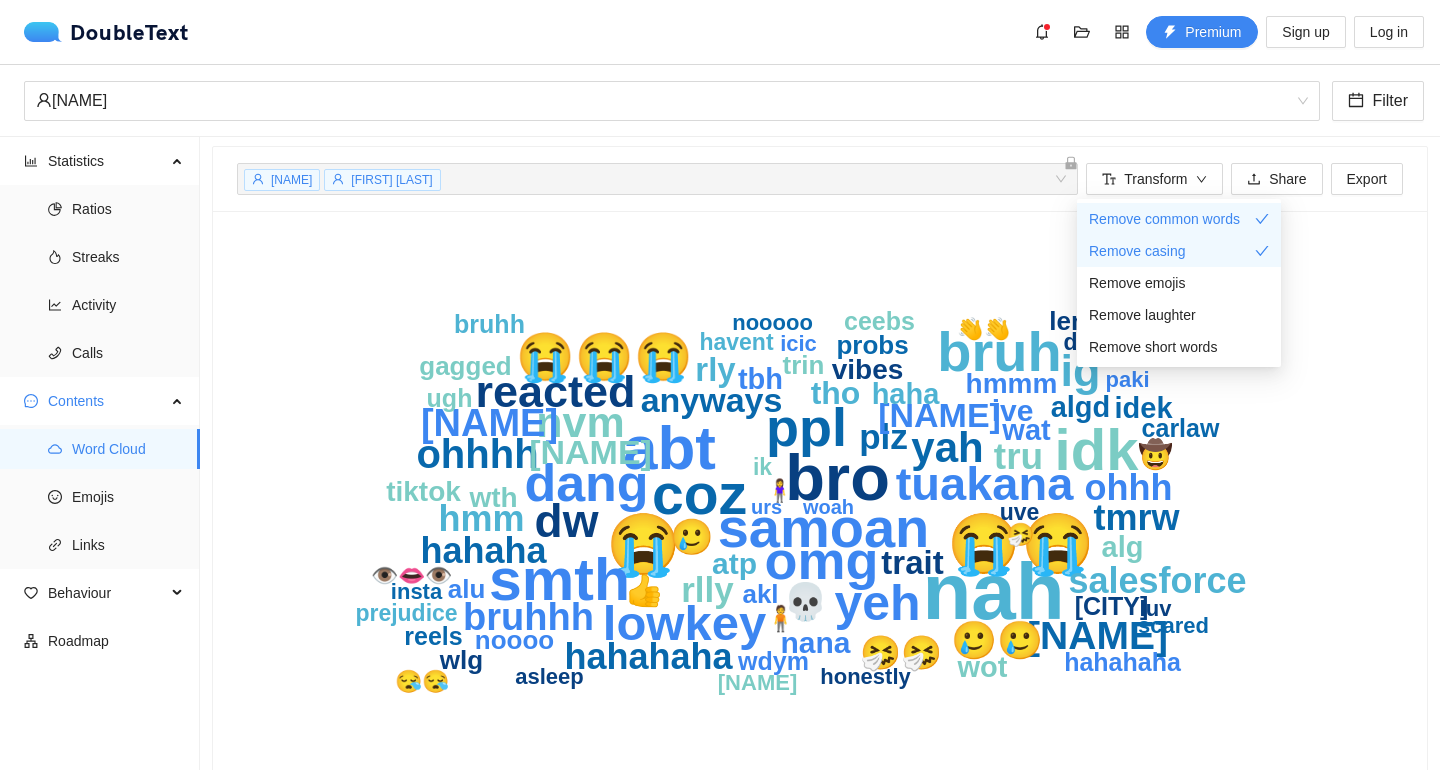 click on "nah bro abt 😭 😭😭 smth idk coz bruh samoan omg ppl dang yeh lowkey 😭😭😭 tuakana dw reacted ig nvm yah ohhhh trini mum bruhhh 🥲🥲 tru hahaha 💀 salesforce tmrw ohhh hmm hahahaha 🥲 rlly plz tolu anyways urself 🤧🤧 rly trait tho atp 👍 ive nana wat algd haha idek wot alg tbh wth tiktok vibes hmmm 🤠 akl noooo lemme trin alu gagged probs wlg ugh ceebs syd bruhh wdym carlaw hahahahaha reels 🧍 havent darl prejudice ik uve 🤧 luv nooooo honestly 👋👋 asleep 😪😪 👁️👄👁️ icic insta paki scared rudy 🧍‍♀️ urs woah isnt" at bounding box center [812, 495] 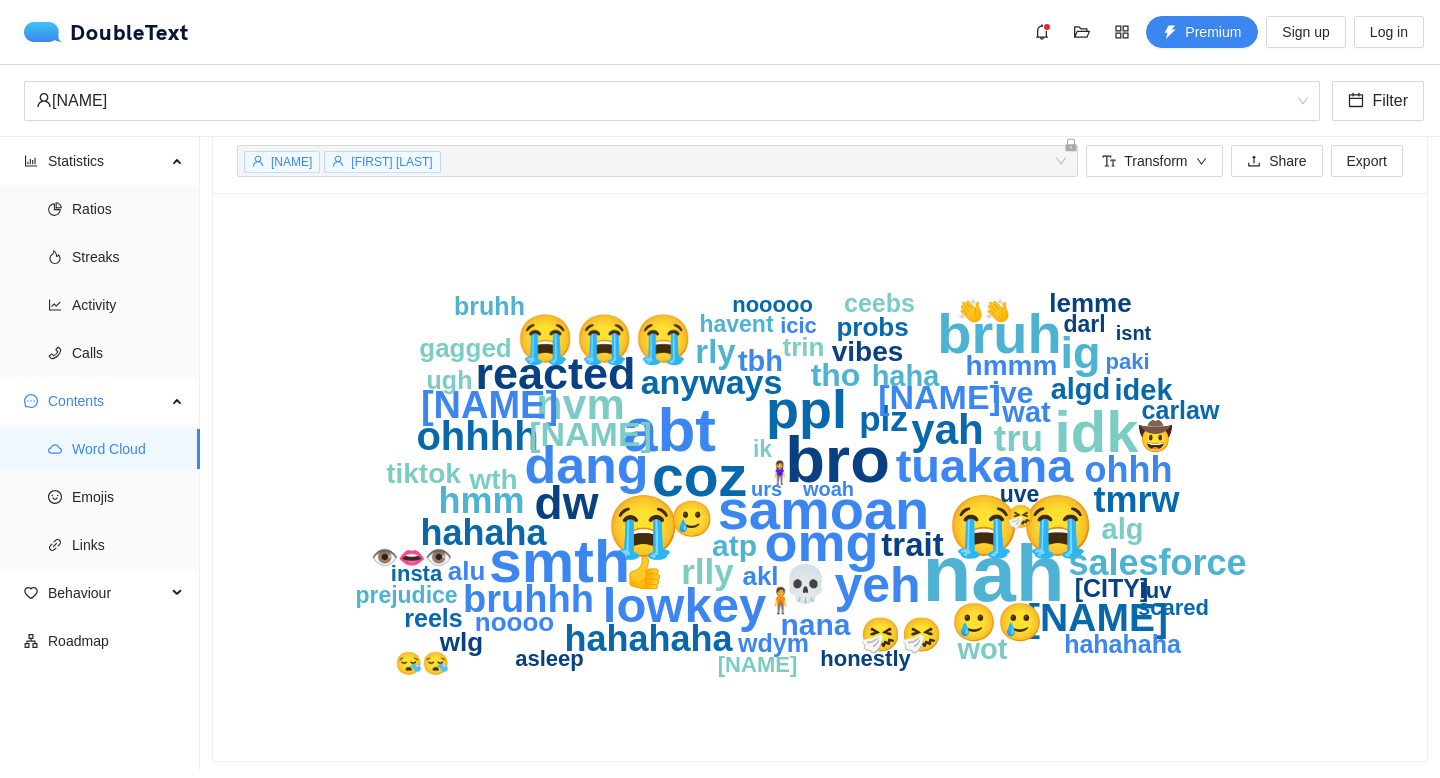 scroll, scrollTop: 40, scrollLeft: 0, axis: vertical 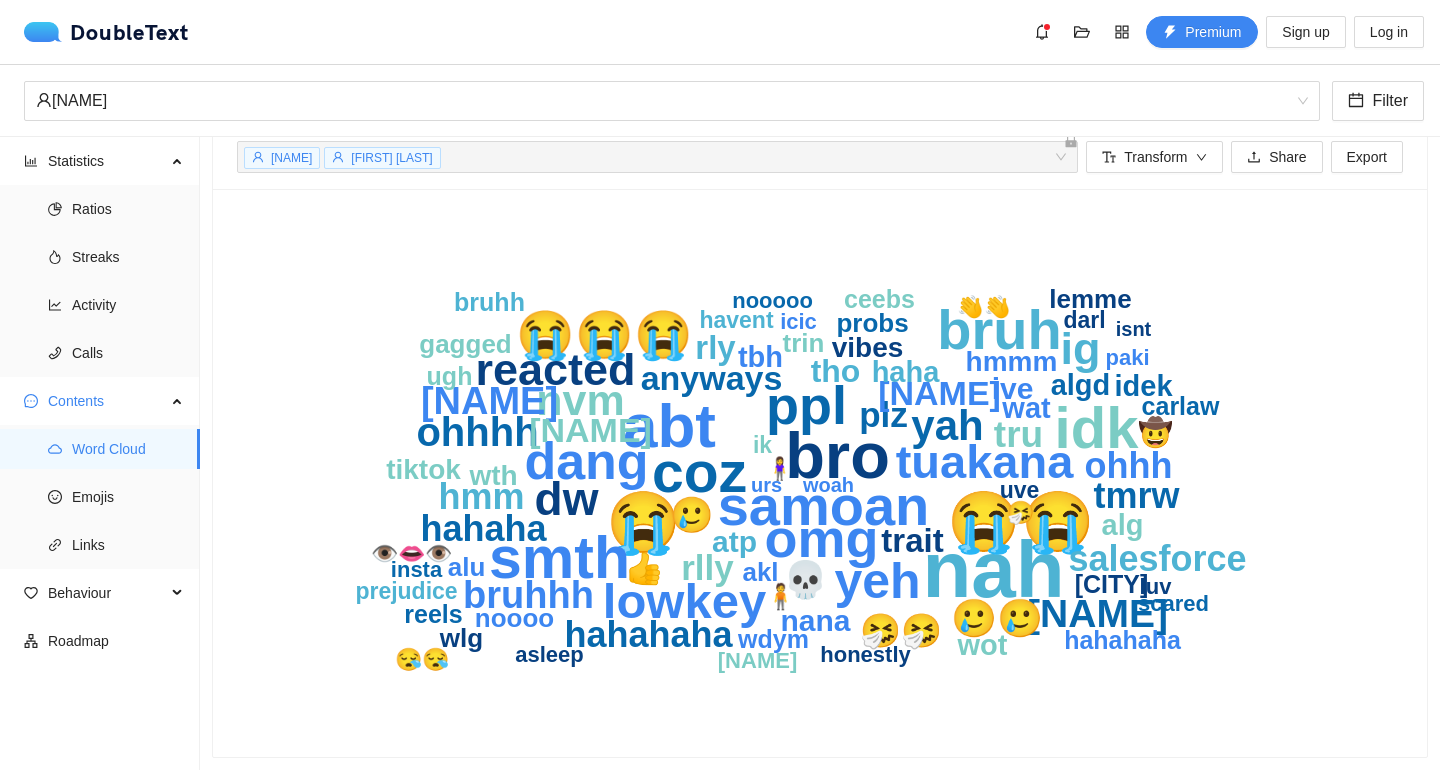 click on "nah bro abt 😭 😭😭 smth idk coz bruh samoan omg ppl dang yeh lowkey 😭😭😭 tuakana dw reacted ig nvm yah ohhhh trini mum bruhhh 🥲🥲 tru hahaha 💀 salesforce tmrw ohhh hmm hahahaha 🥲 rlly plz tolu anyways urself 🤧🤧 rly trait tho atp 👍 ive nana wat algd haha idek wot alg tbh wth tiktok vibes hmmm 🤠 akl noooo lemme trin alu gagged probs wlg ugh ceebs syd bruhh wdym carlaw hahahahaha reels 🧍 havent darl prejudice ik uve 🤧 luv nooooo honestly 👋👋 asleep 😪😪 👁️👄👁️ icic insta paki scared rudy 🧍‍♀️ urs woah isnt" at bounding box center [812, 473] 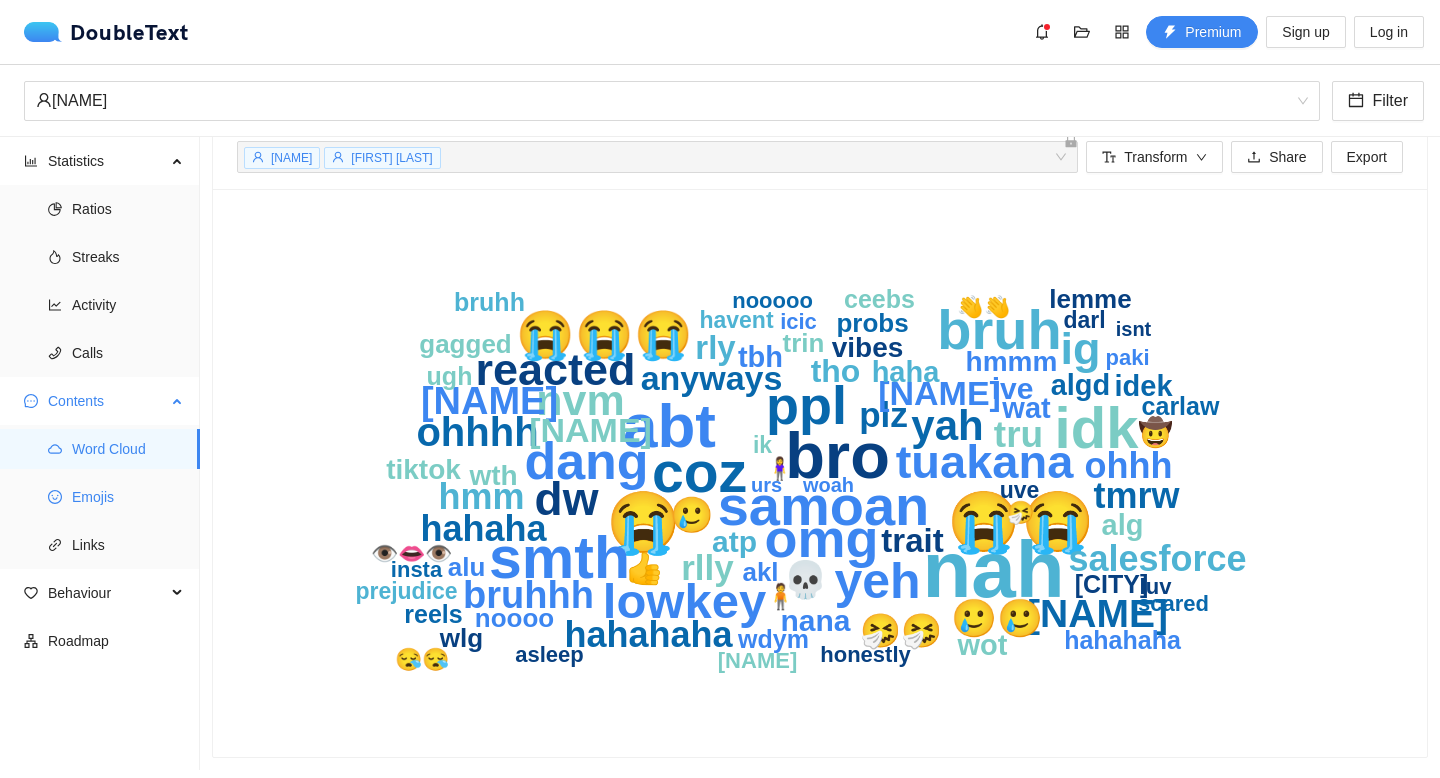 click on "Emojis" at bounding box center (128, 497) 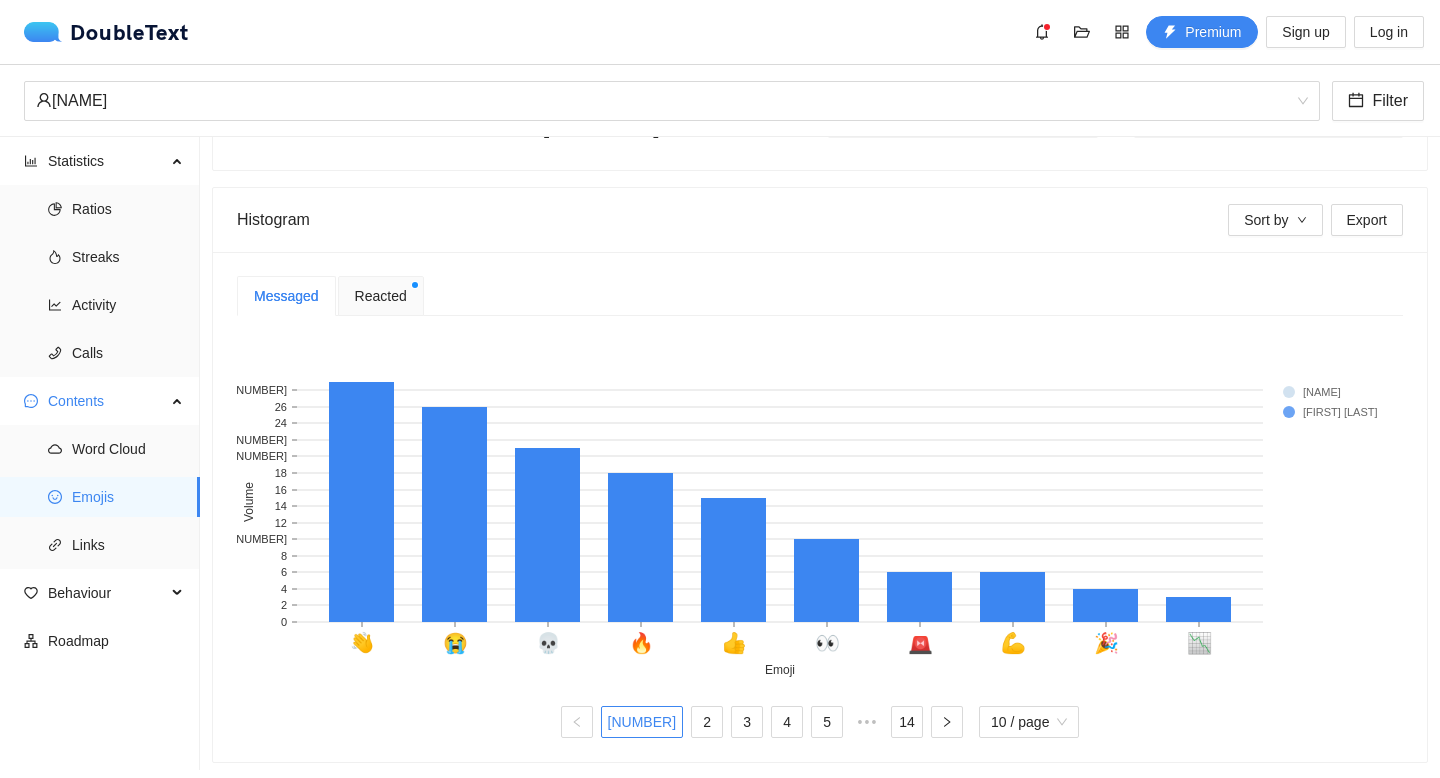 scroll, scrollTop: 348, scrollLeft: 0, axis: vertical 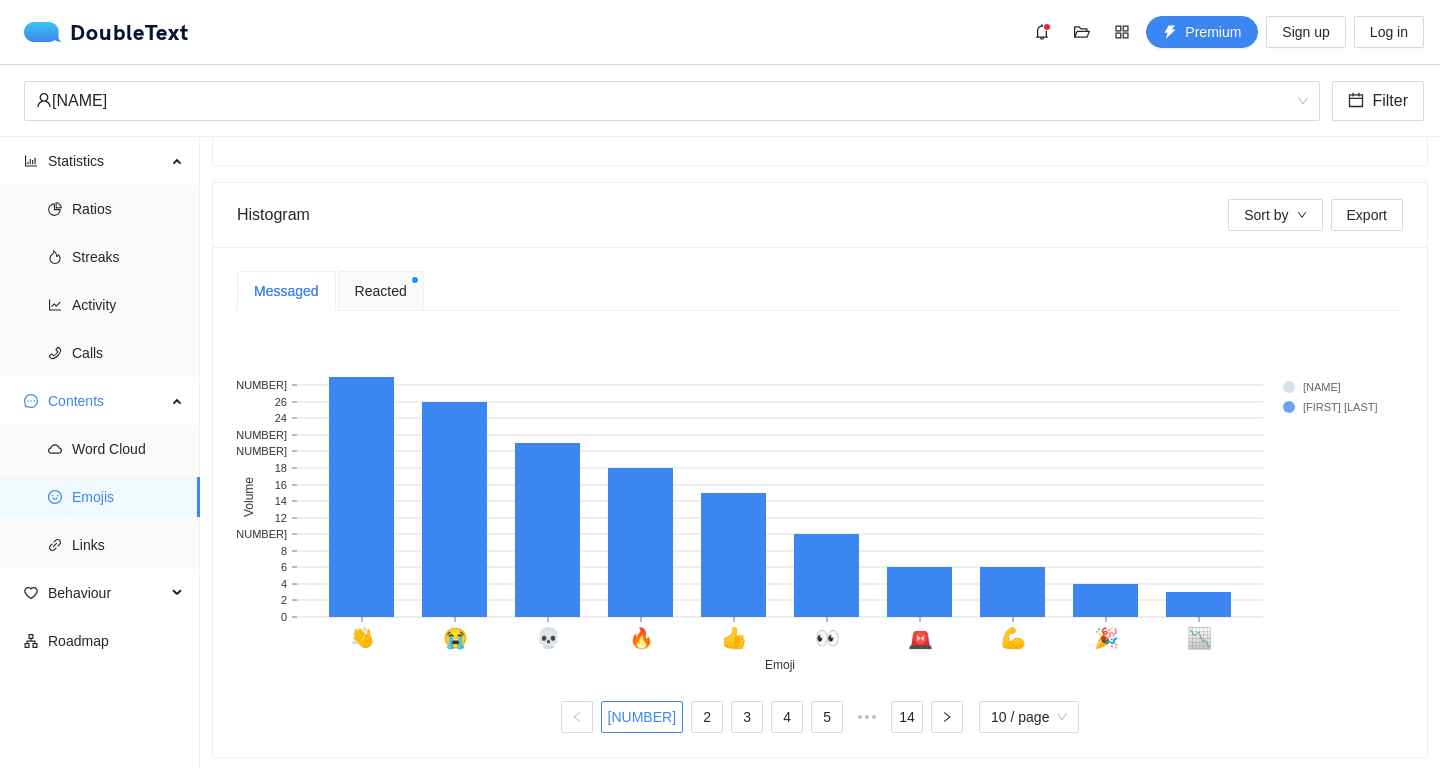 click on "Reacted" at bounding box center [381, 291] 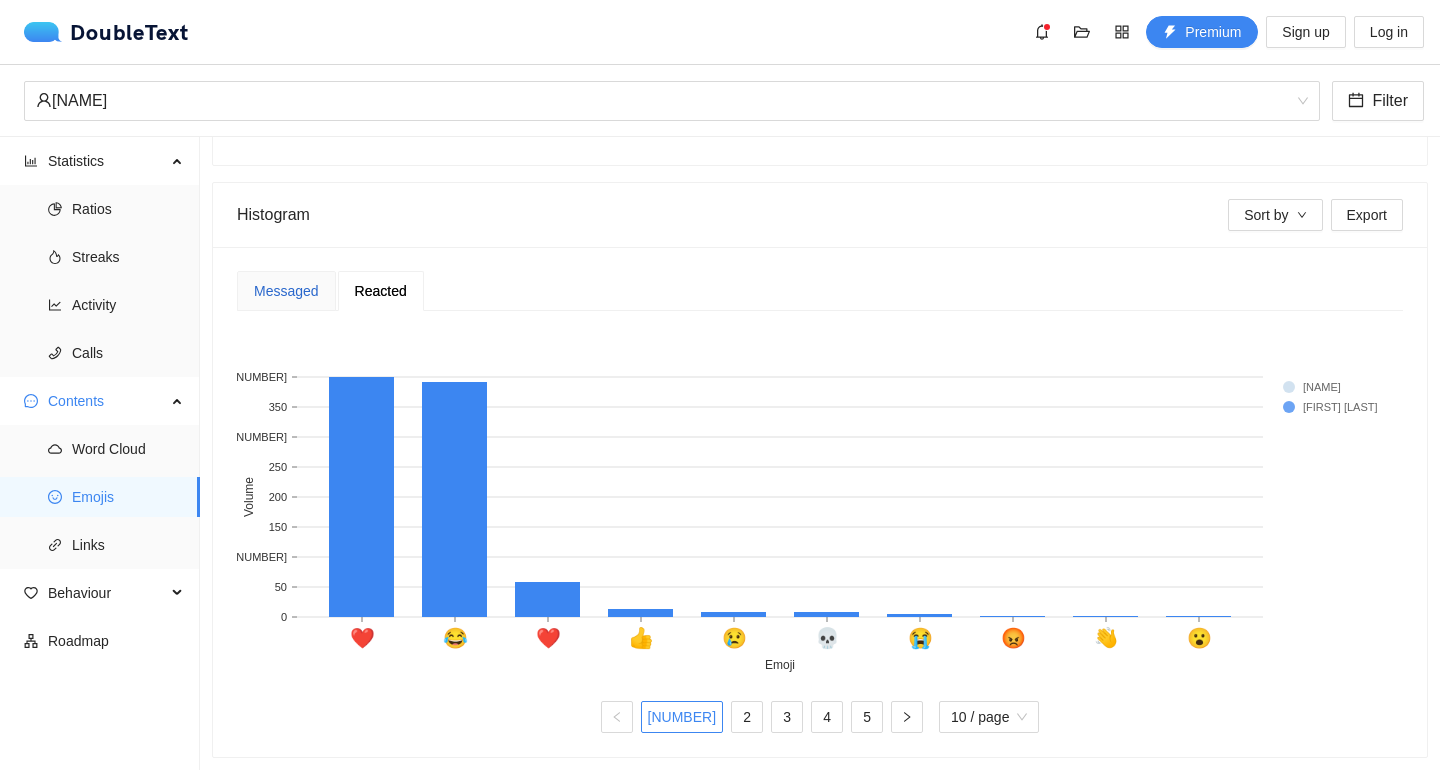 click on "Messaged" at bounding box center (286, 291) 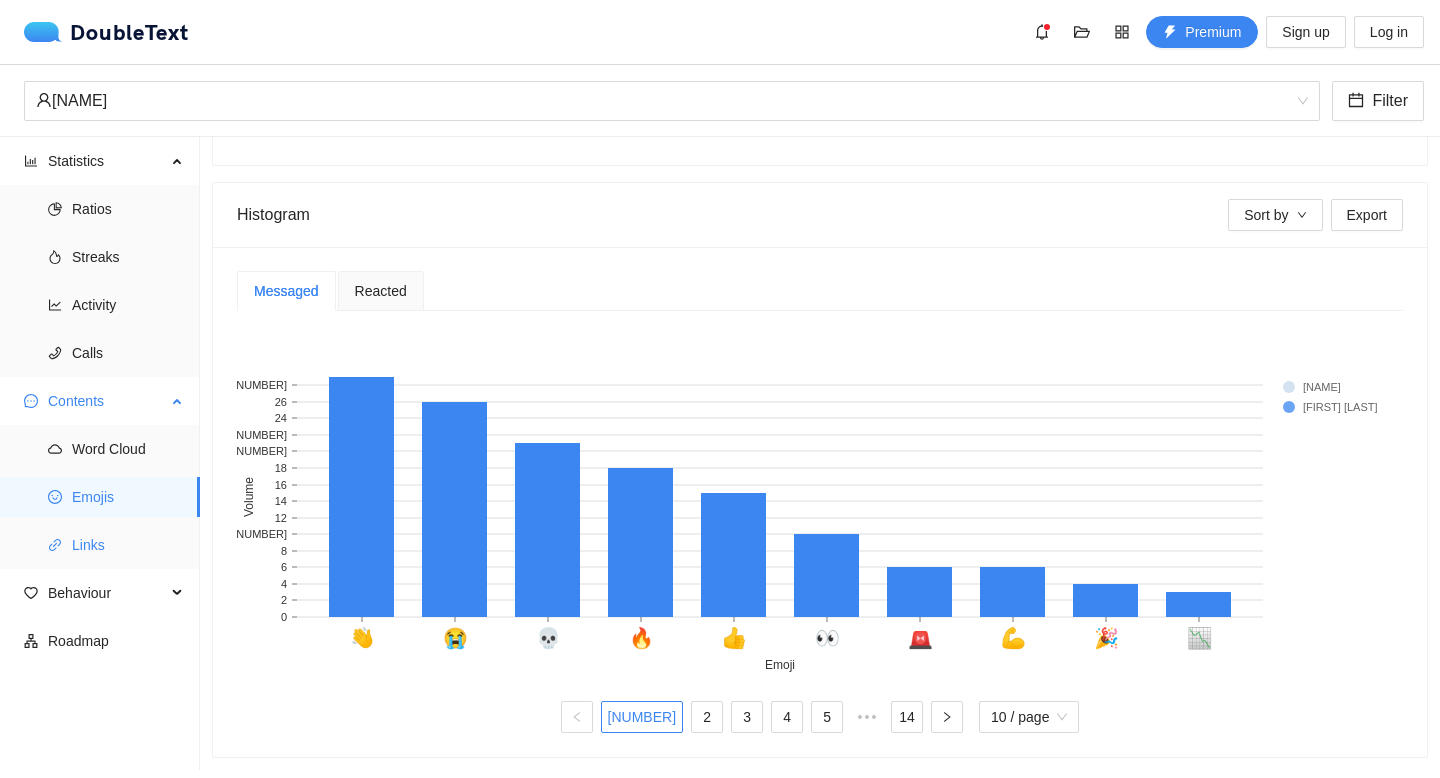 click on "Links" at bounding box center (128, 545) 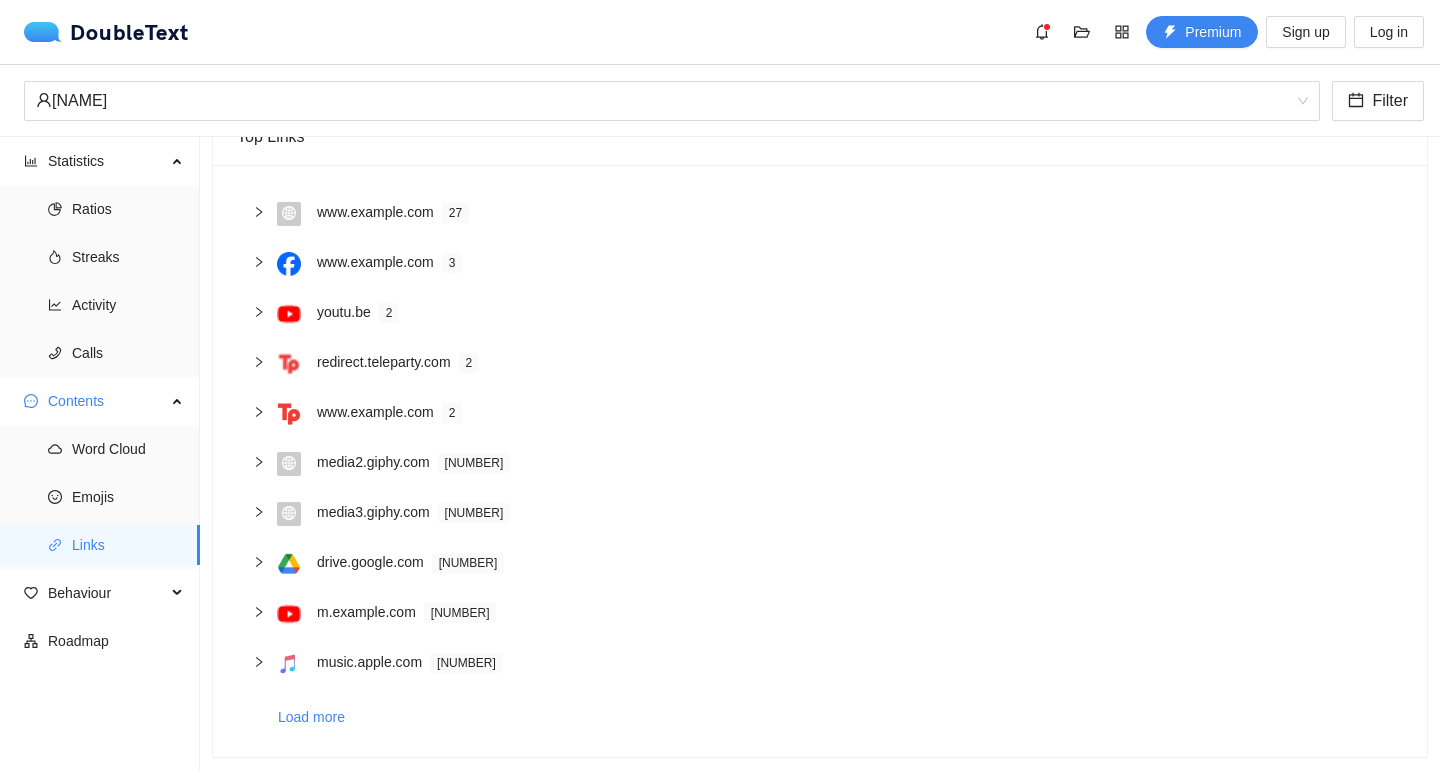 scroll, scrollTop: 0, scrollLeft: 0, axis: both 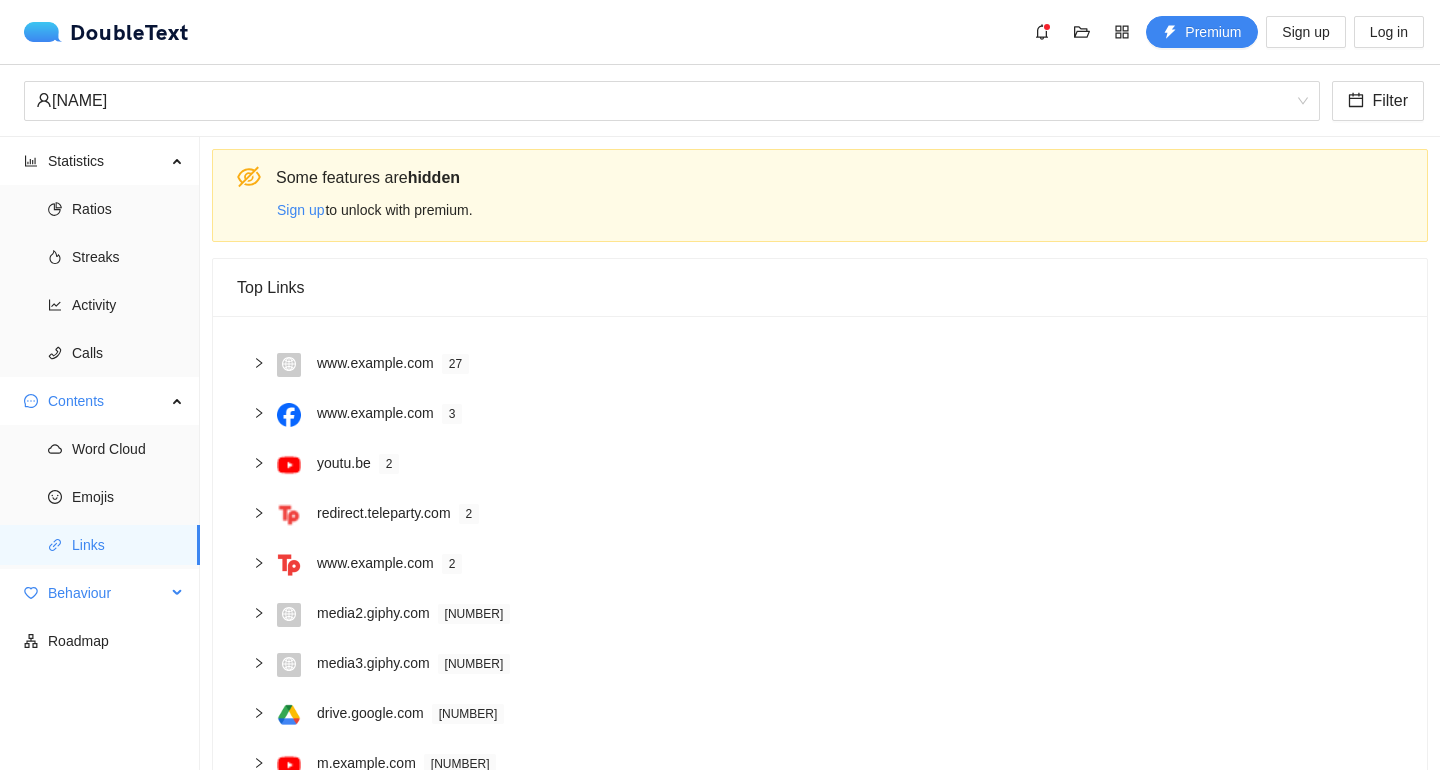 click on "Behaviour" at bounding box center [107, 593] 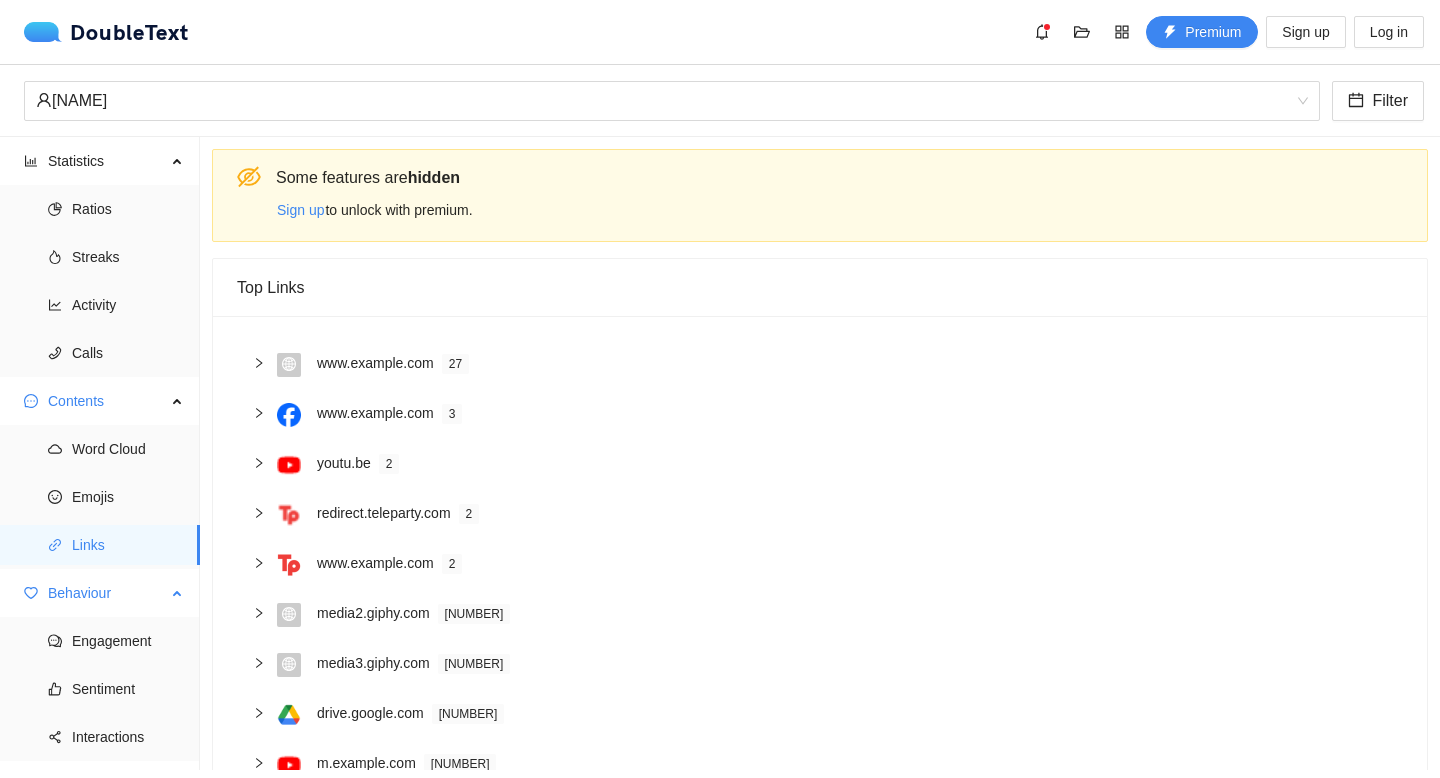 scroll, scrollTop: 35, scrollLeft: 0, axis: vertical 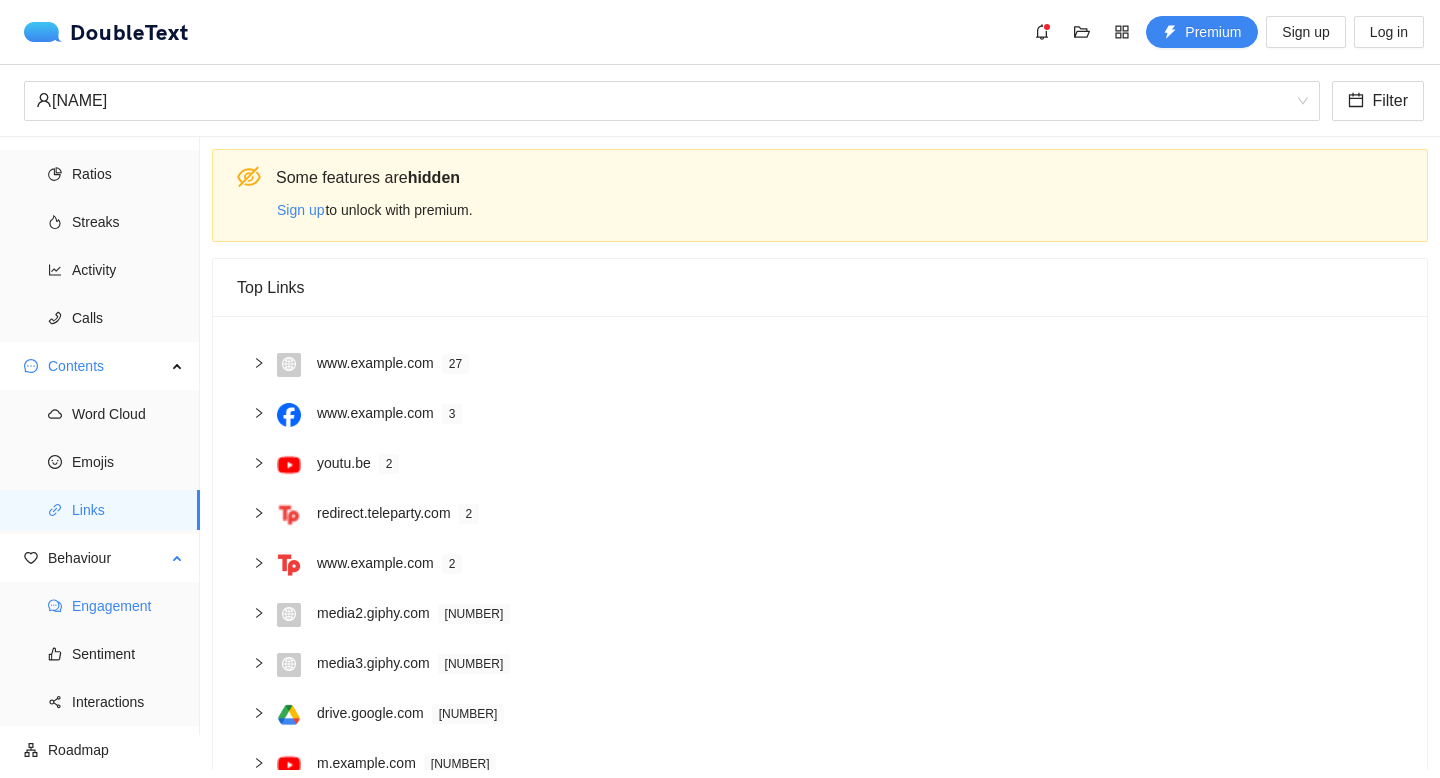 click on "Engagement" at bounding box center [128, 606] 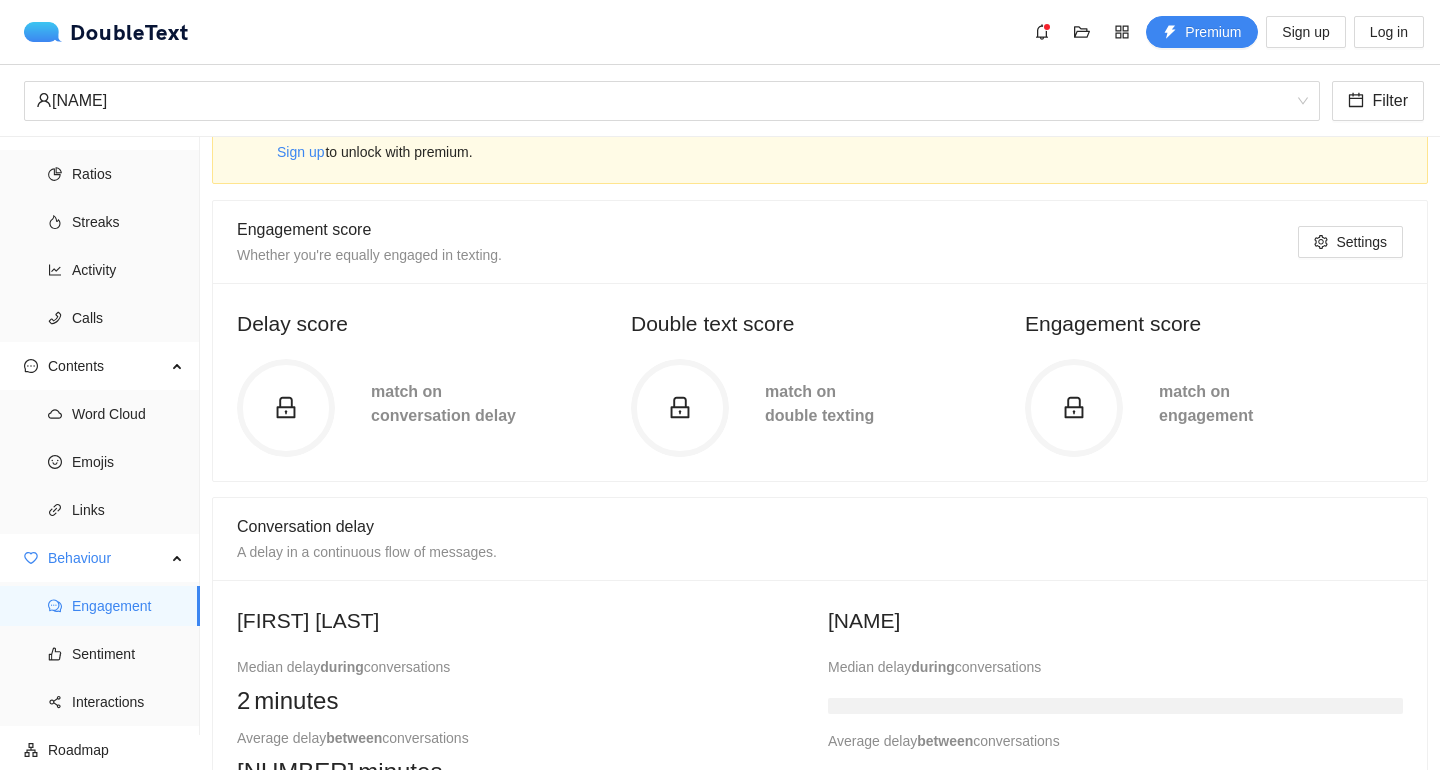 scroll, scrollTop: 0, scrollLeft: 0, axis: both 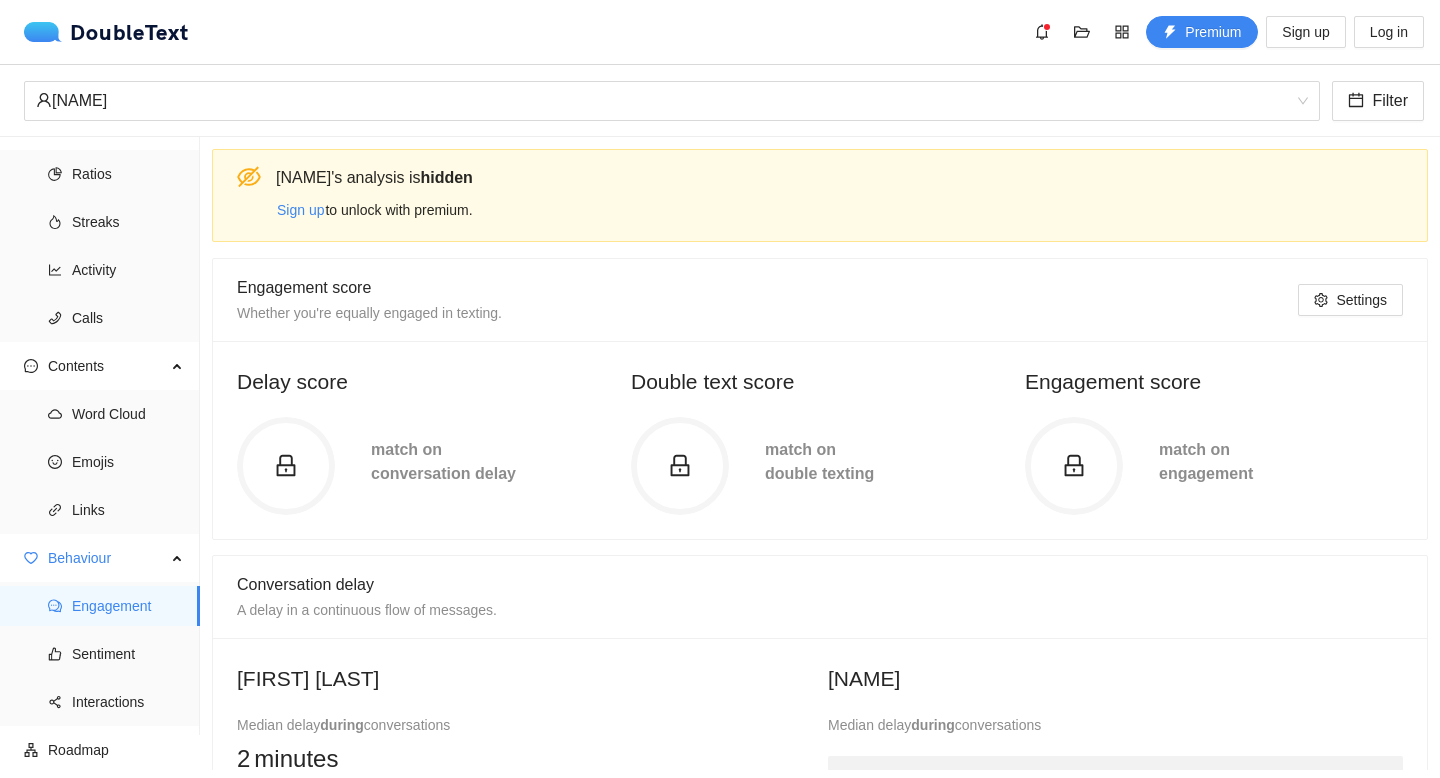 click on "match on double texting" at bounding box center [443, 461] 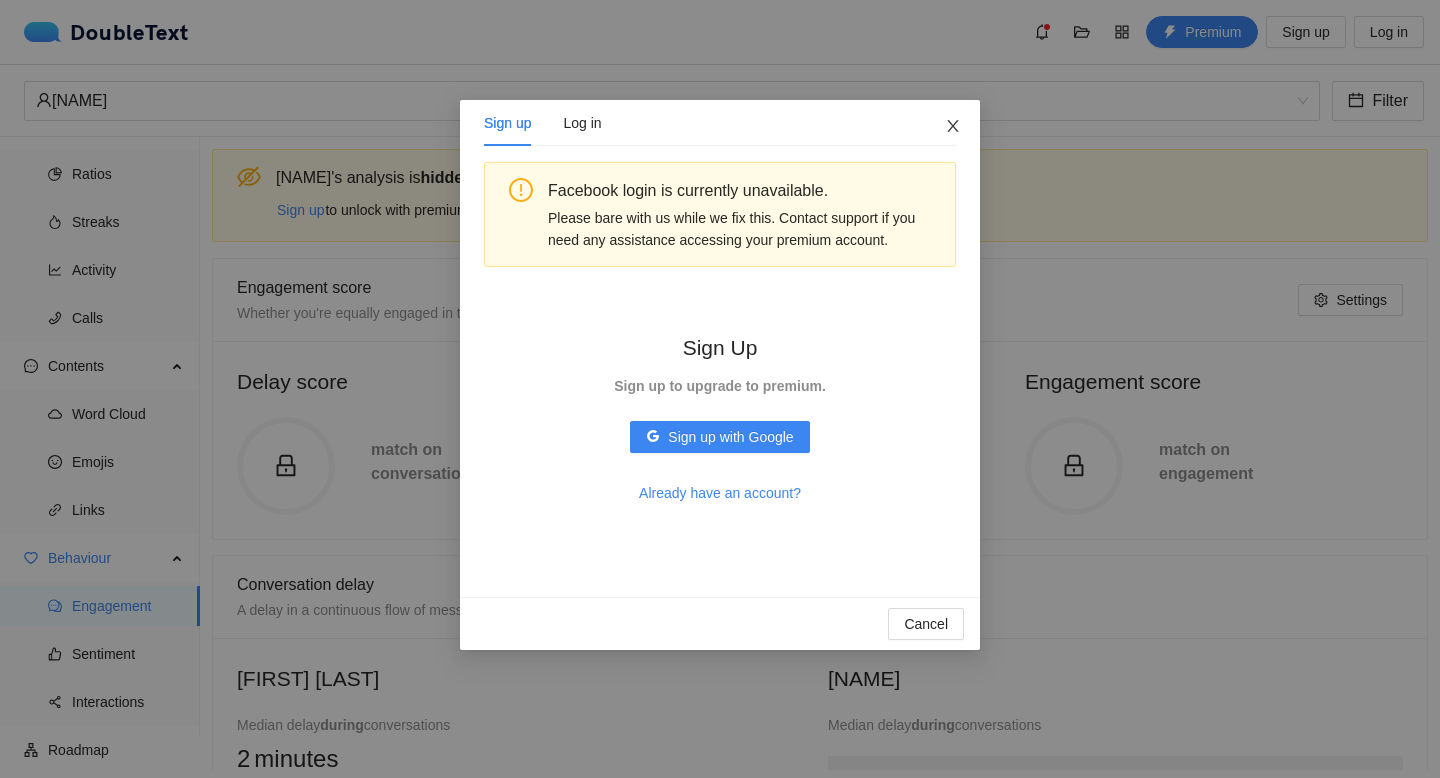 click at bounding box center [953, 127] 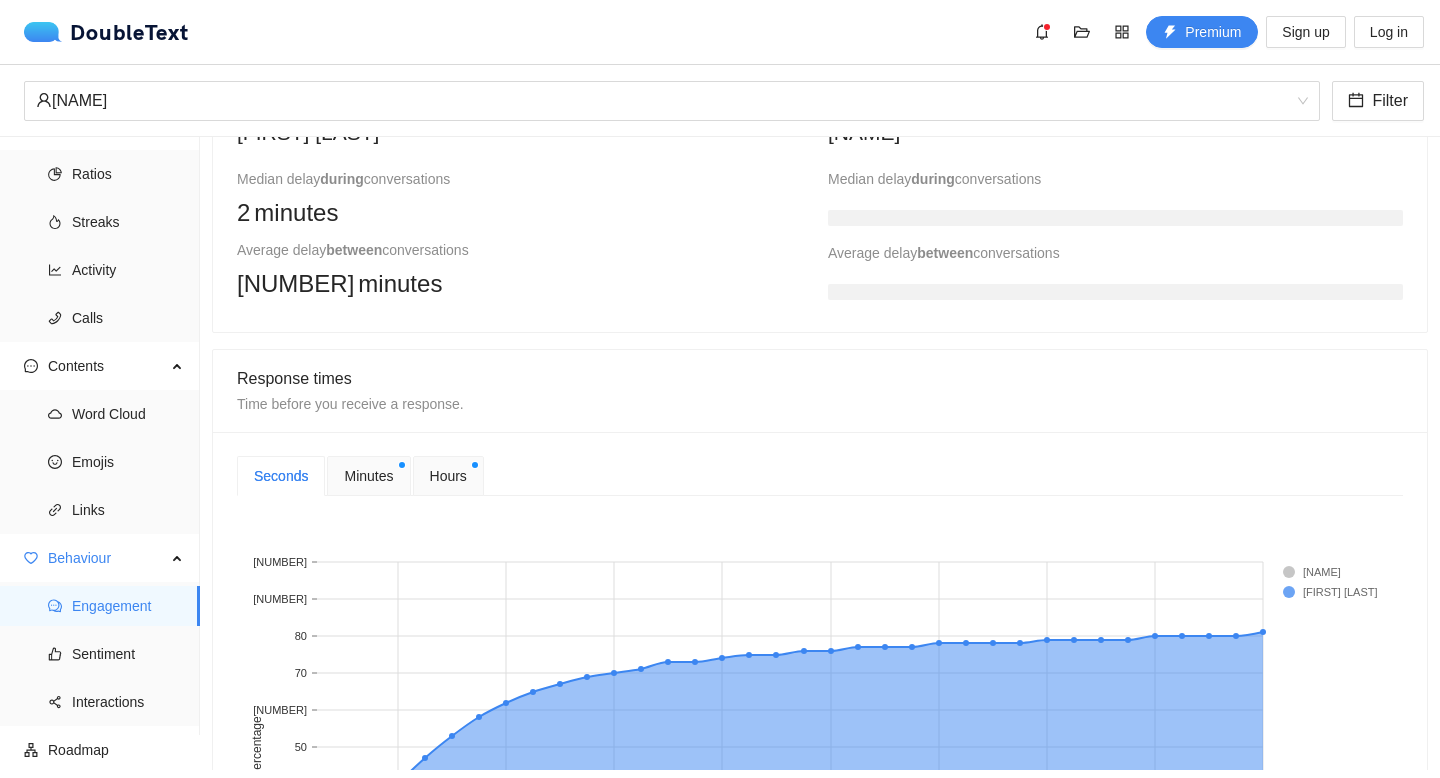 scroll, scrollTop: 595, scrollLeft: 0, axis: vertical 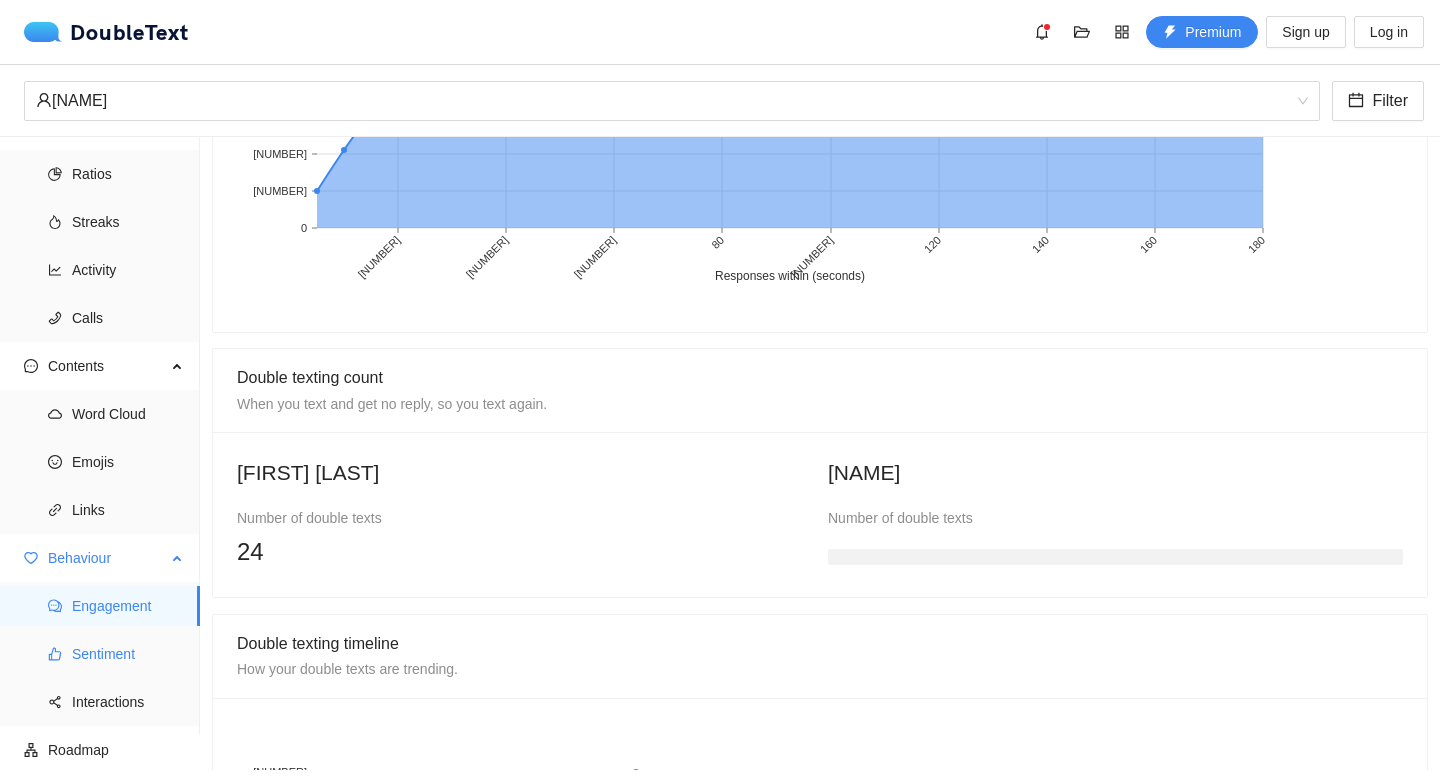 click on "Sentiment" at bounding box center (100, 654) 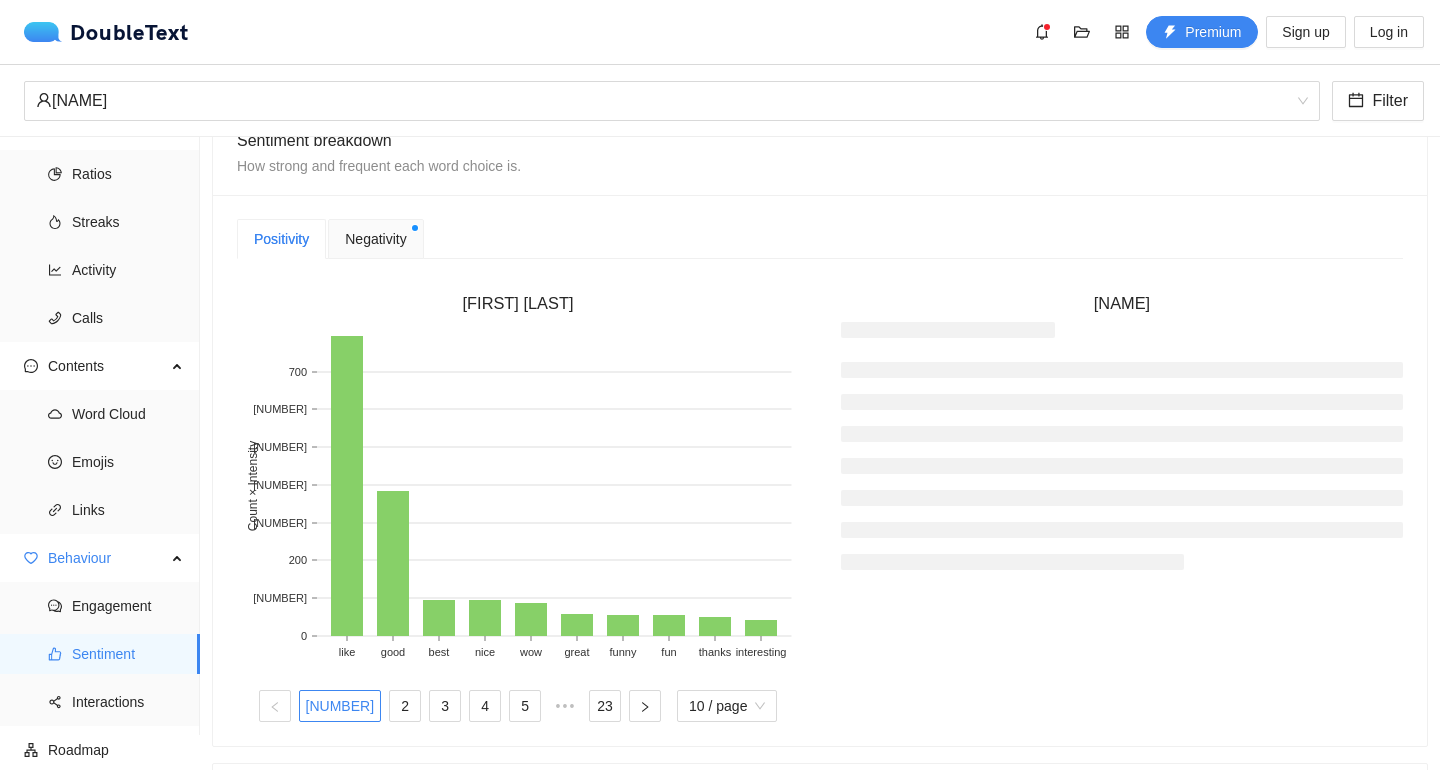scroll, scrollTop: 511, scrollLeft: 0, axis: vertical 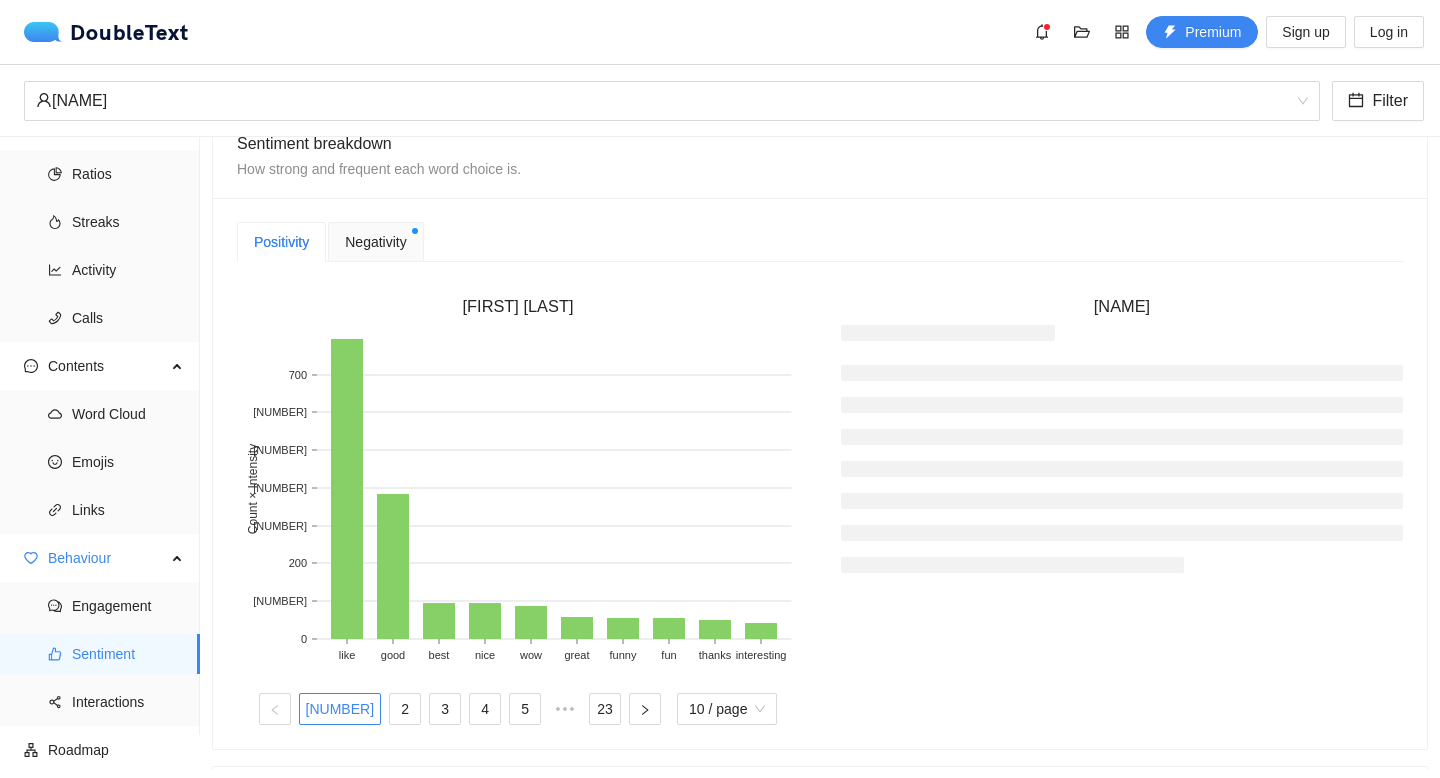 click on "Positivity Negativity [FIRST] [LAST] like good best nice wow great funny fun thanks interesting 0 100 200 300 400 500 600 700 Count × Intensity 1 2 3 4 5 ••• 23 10 / page [FIRST]" at bounding box center [820, 474] 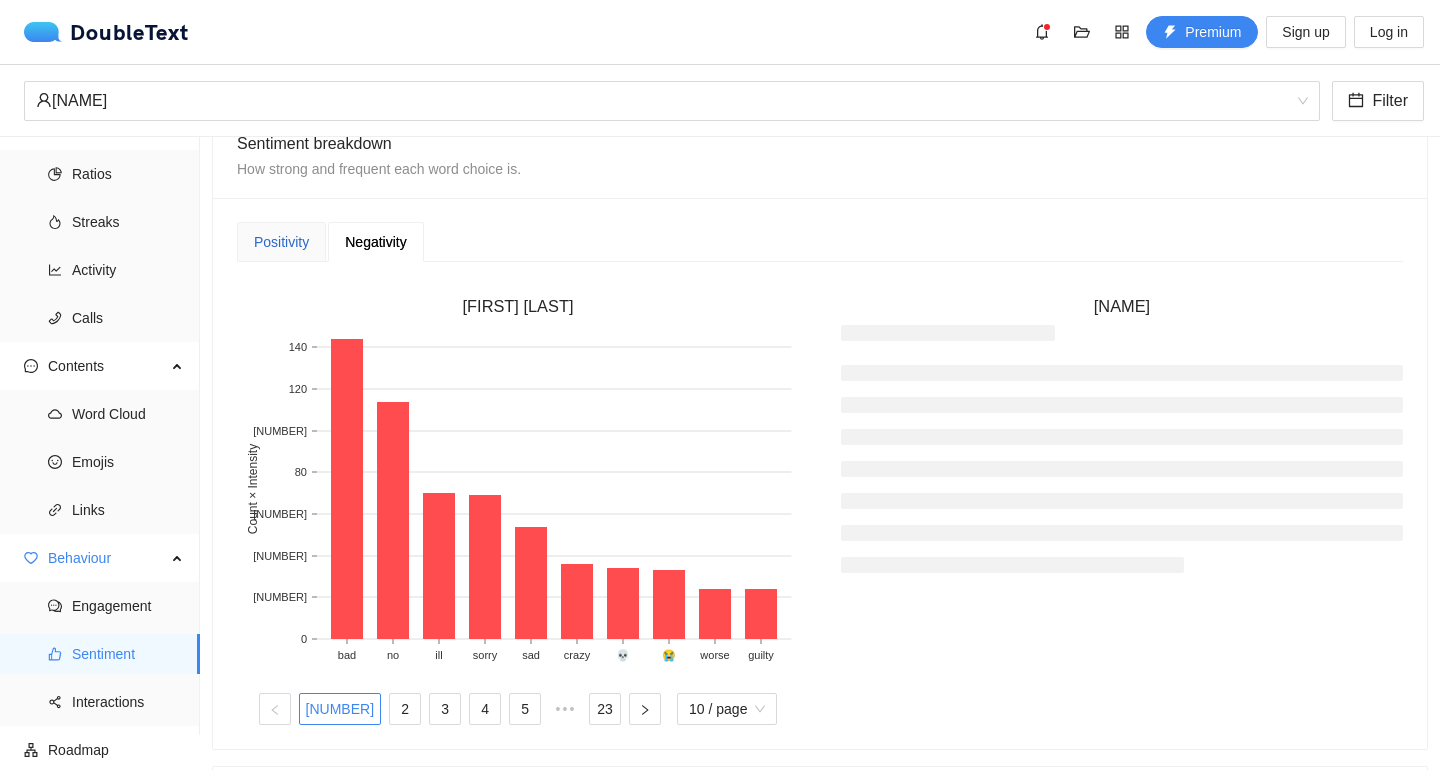 click on "Positivity" at bounding box center (281, 242) 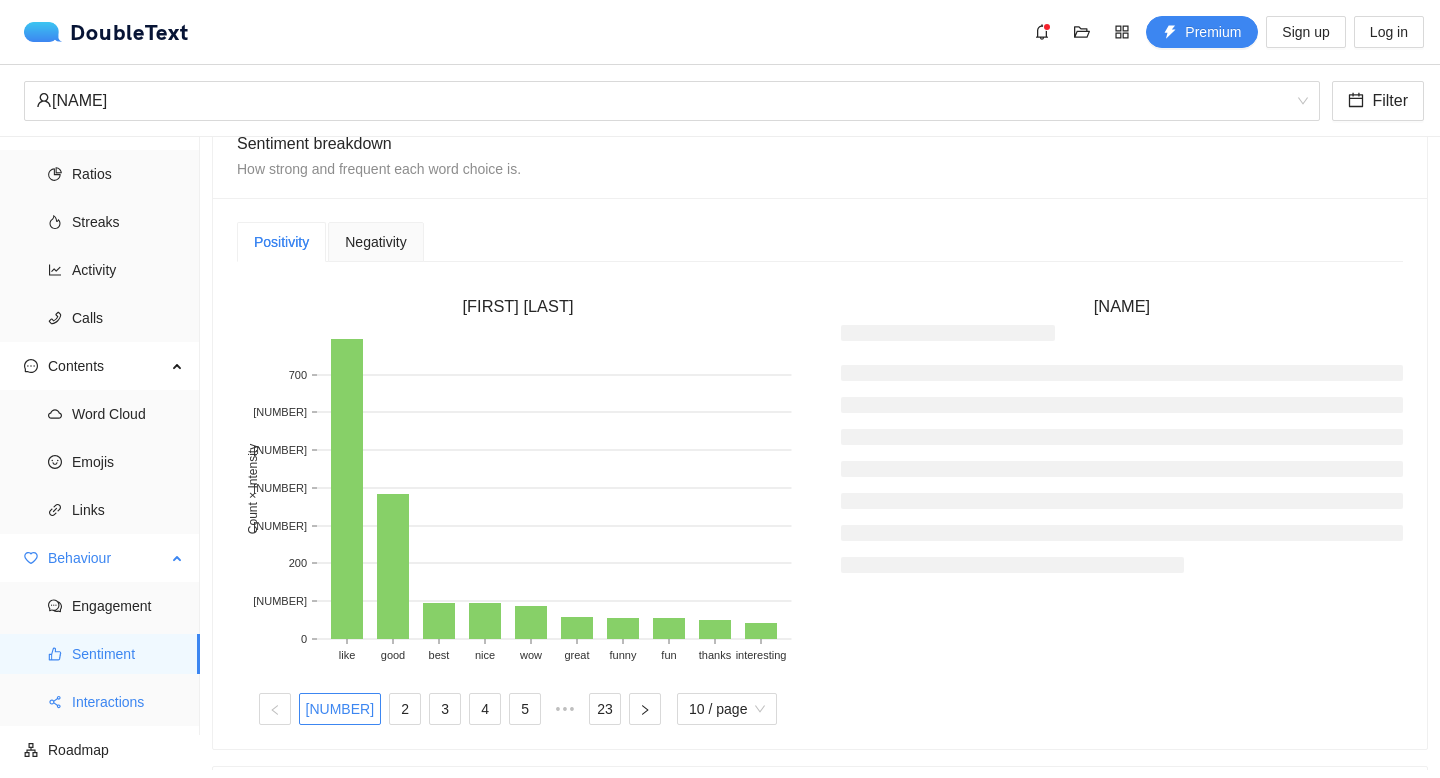 click on "Interactions" at bounding box center [128, 702] 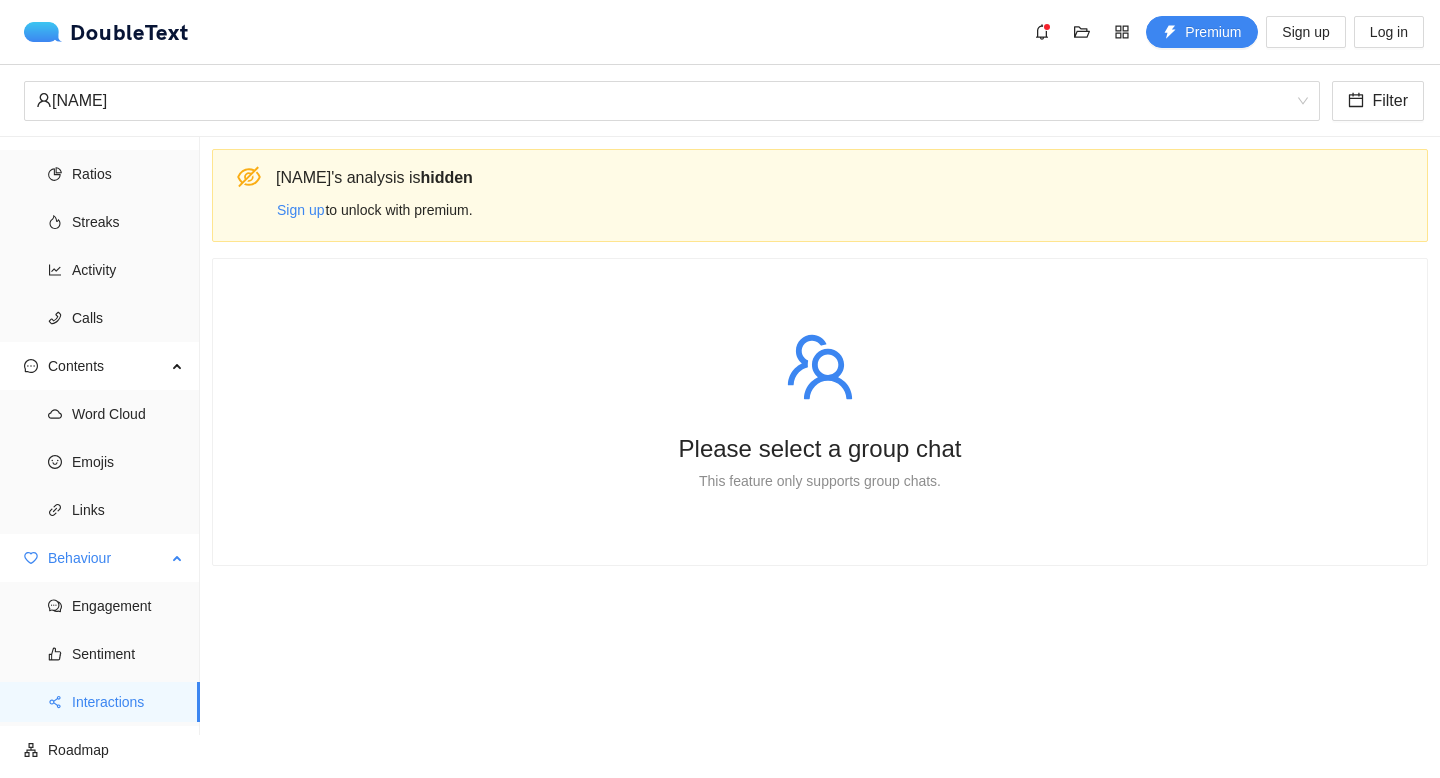 scroll, scrollTop: 0, scrollLeft: 0, axis: both 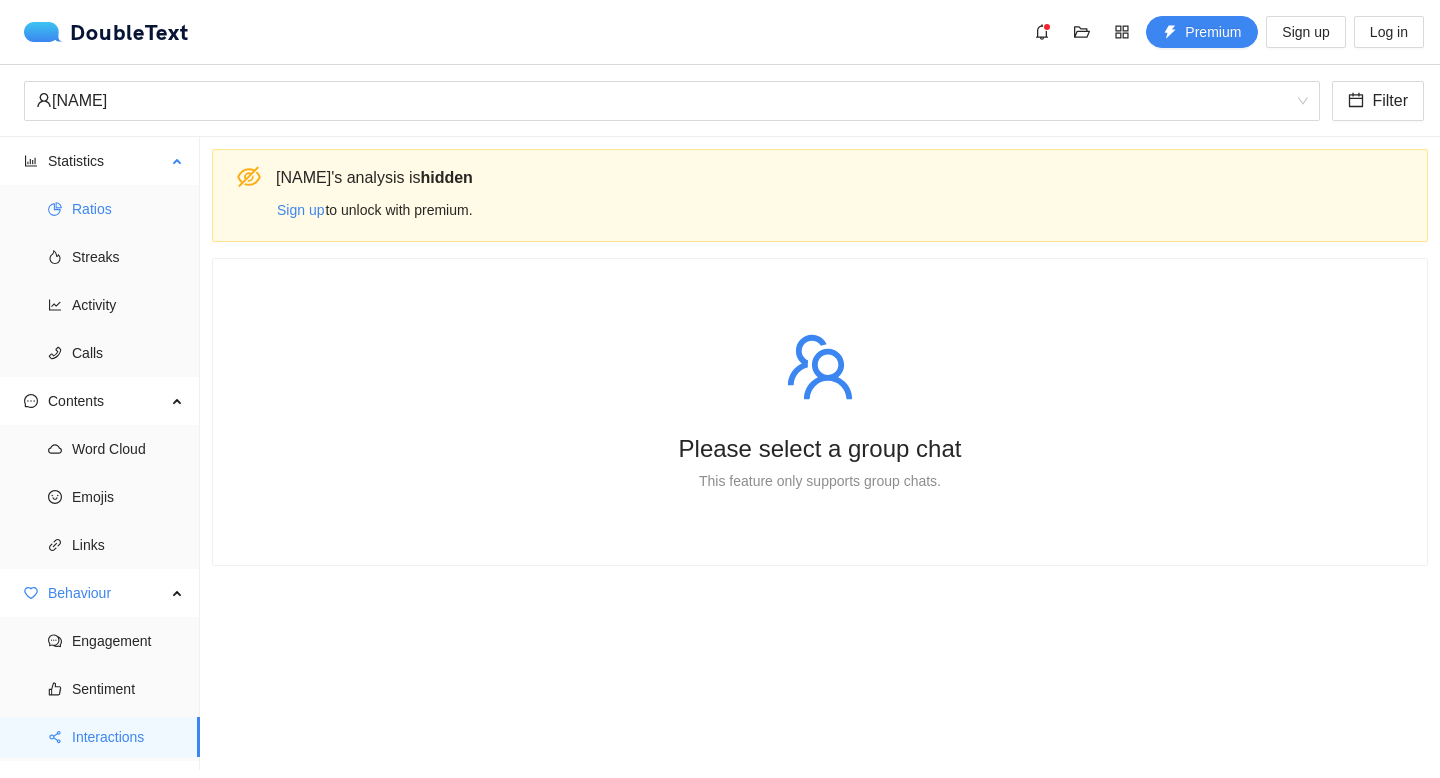 click on "Ratios" at bounding box center (128, 209) 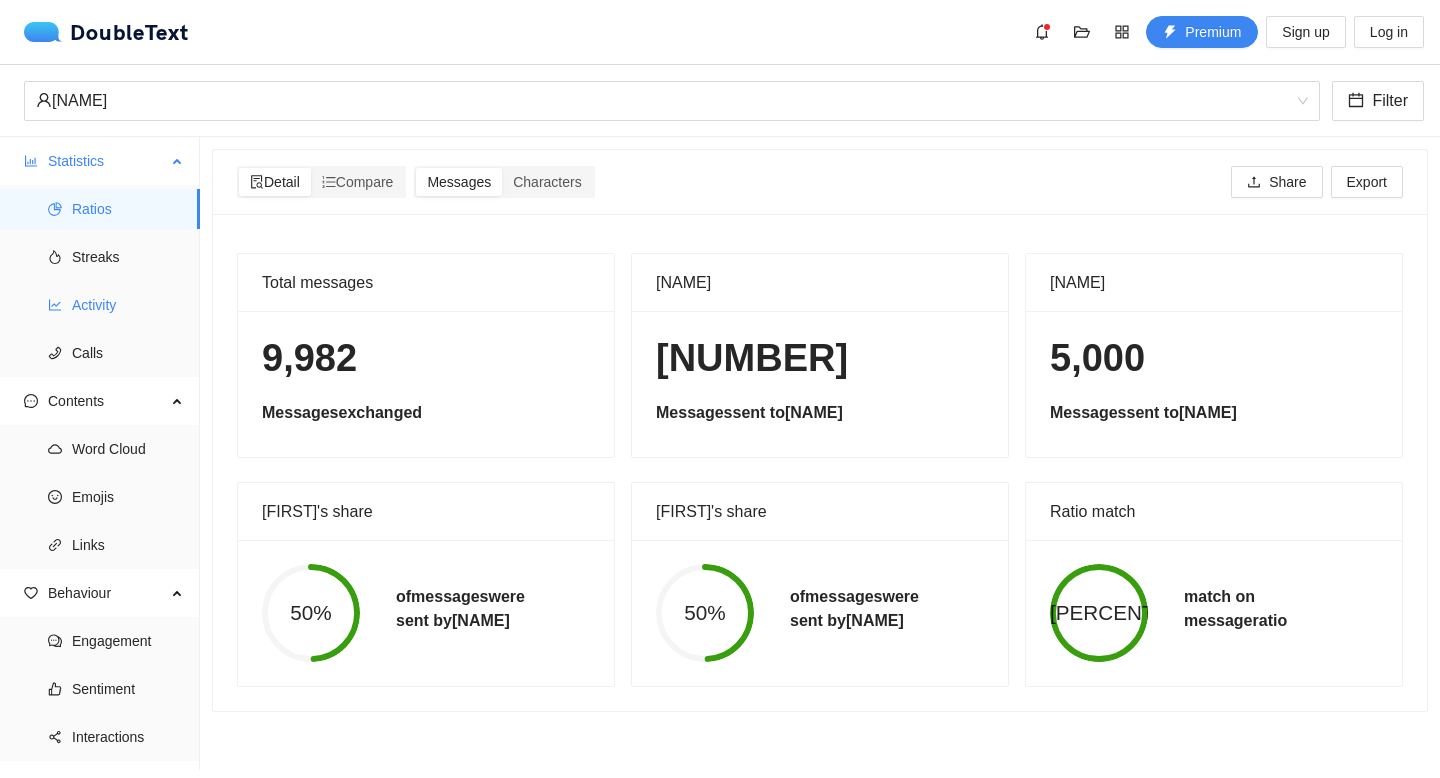 click on "Activity" at bounding box center (128, 305) 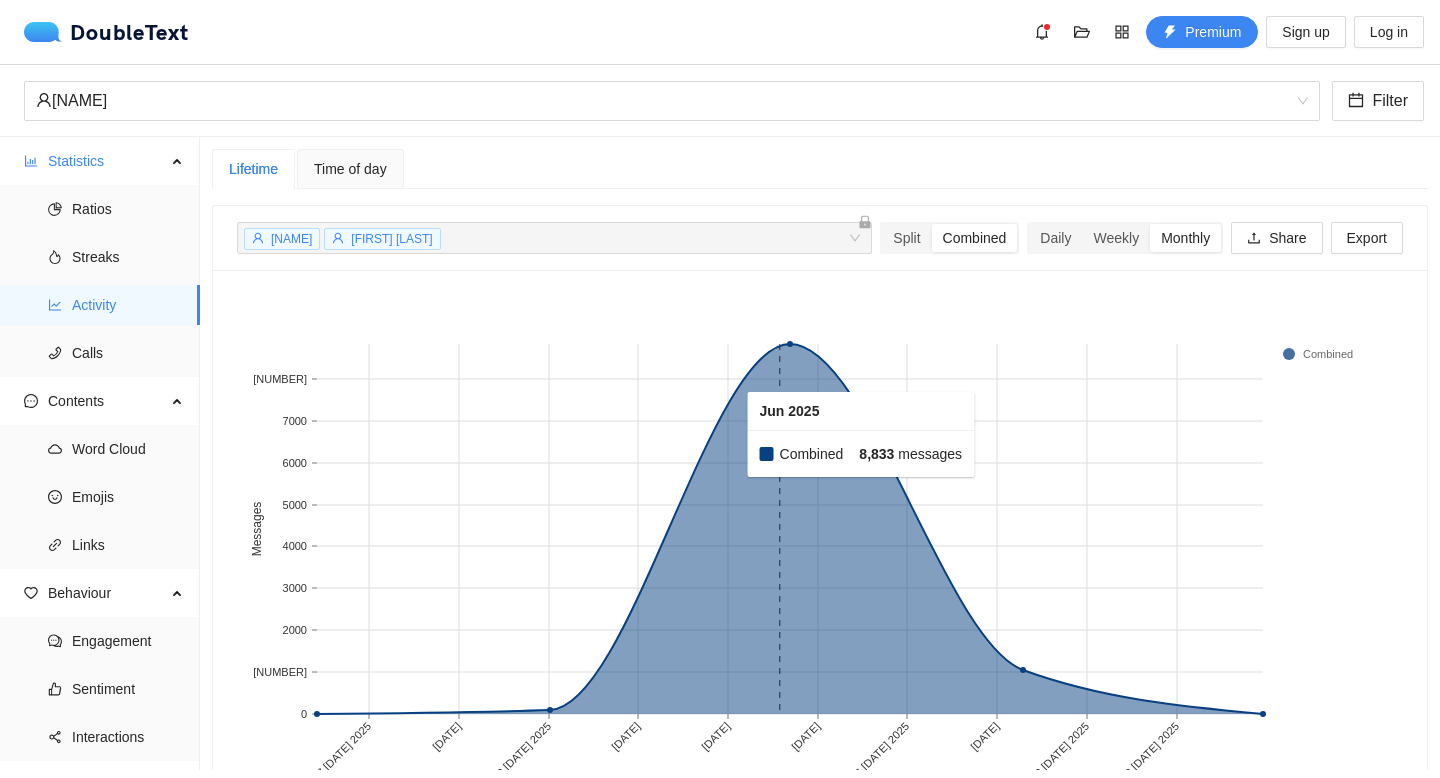 scroll, scrollTop: 76, scrollLeft: 0, axis: vertical 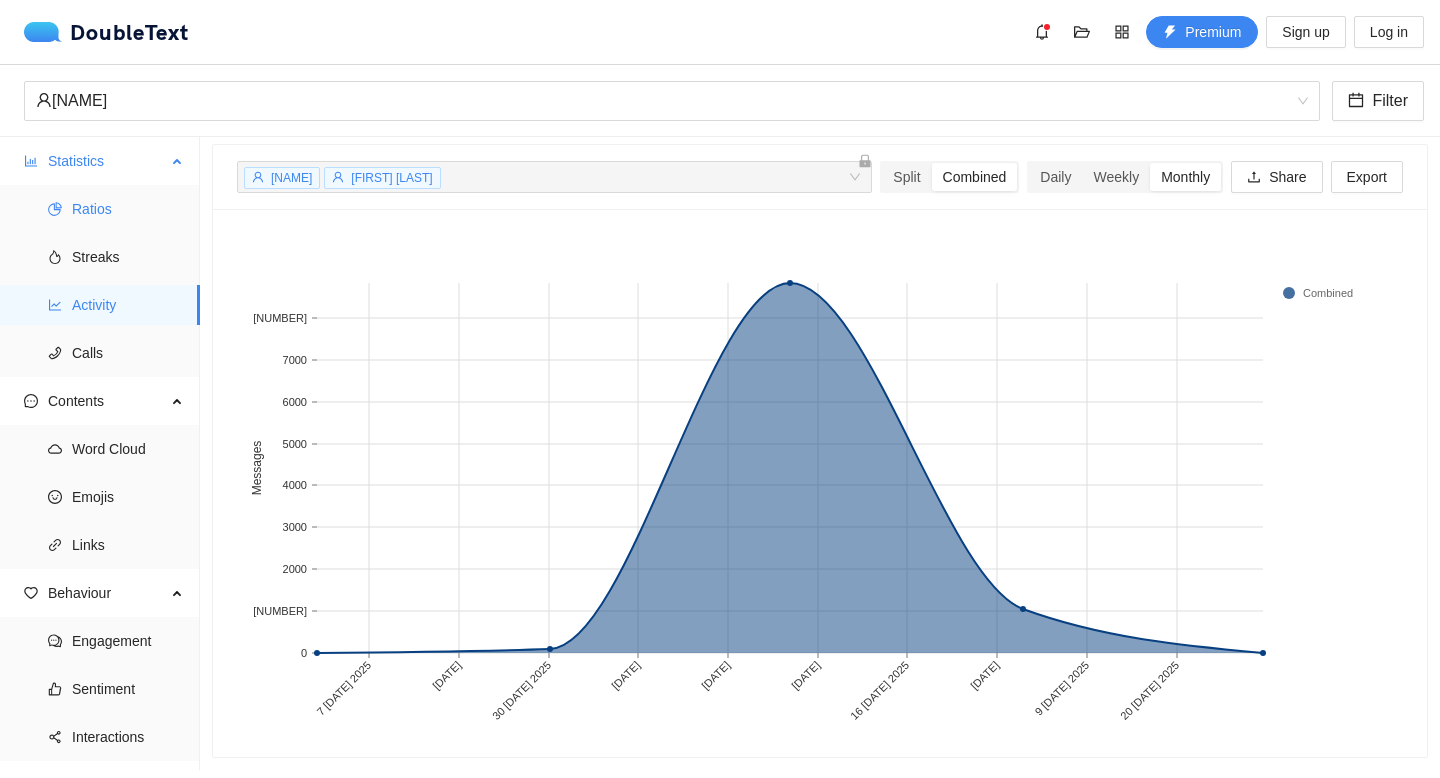 click on "Ratios" at bounding box center (128, 209) 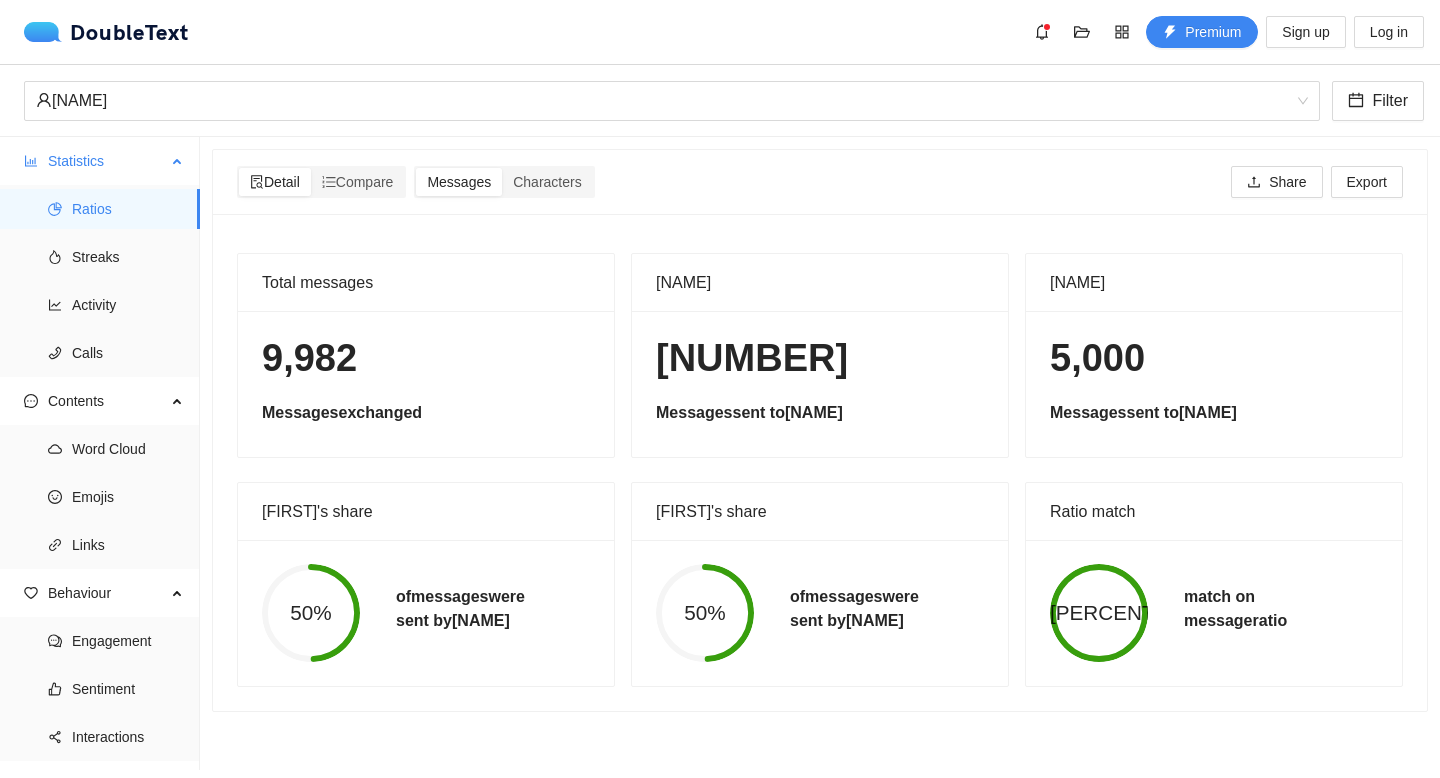 scroll, scrollTop: 0, scrollLeft: 0, axis: both 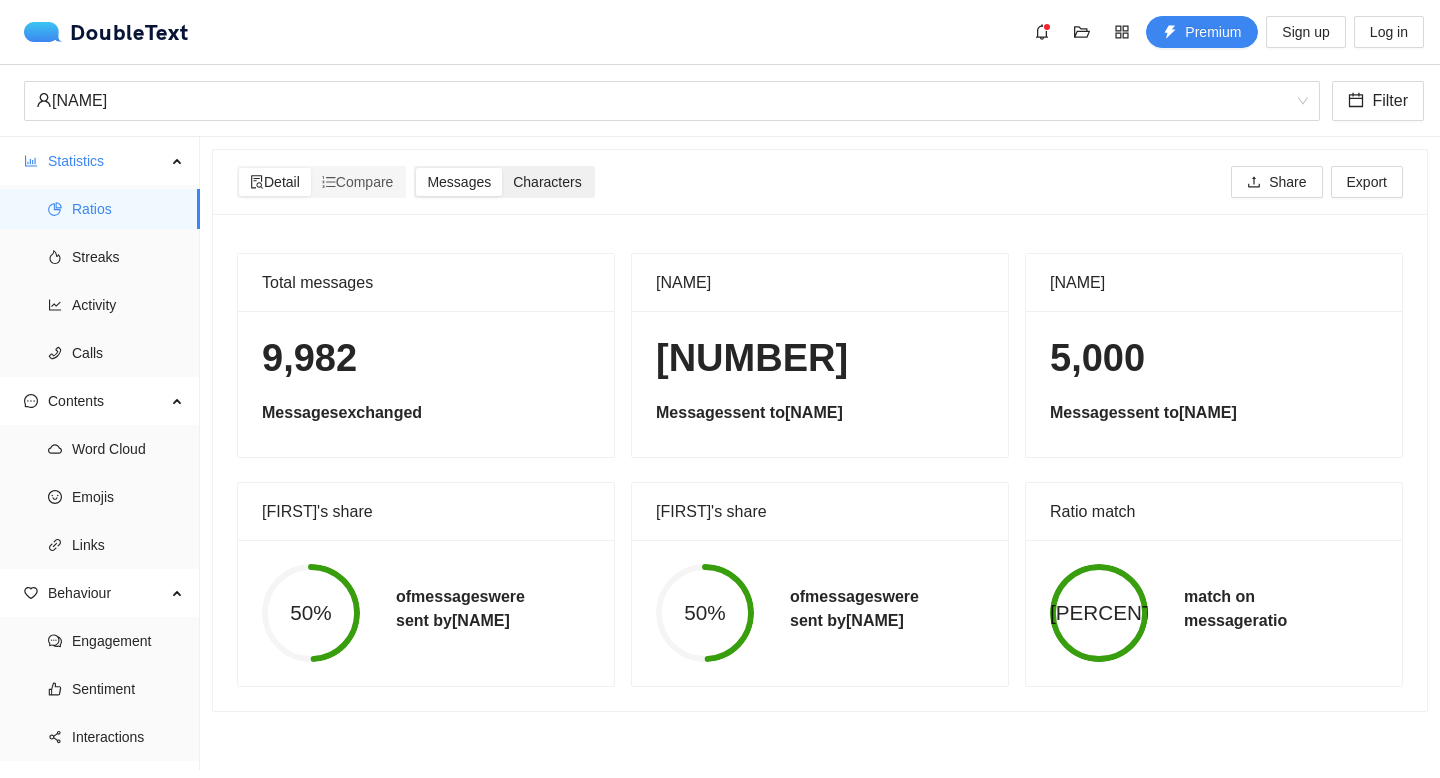 click on "Characters" at bounding box center [275, 182] 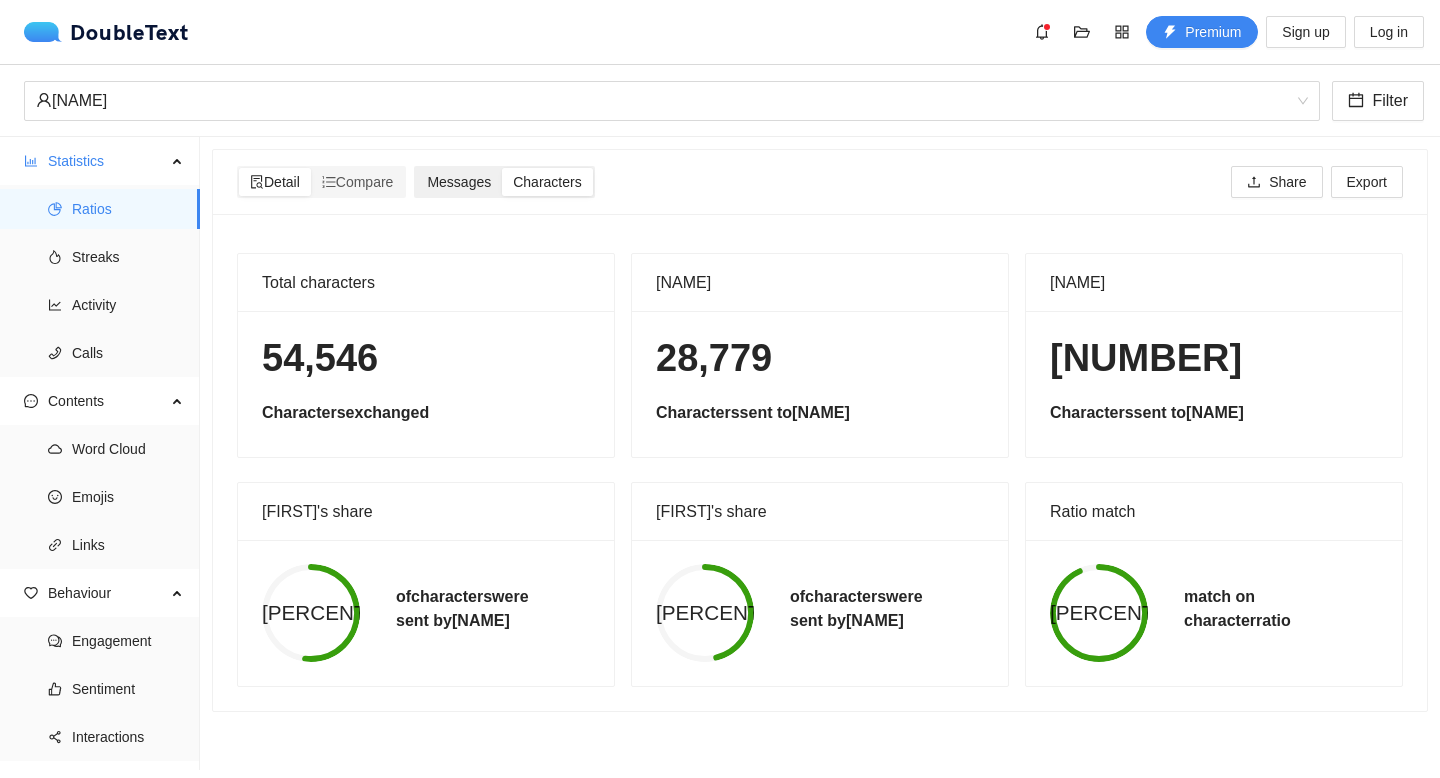 click on "Messages" at bounding box center [275, 182] 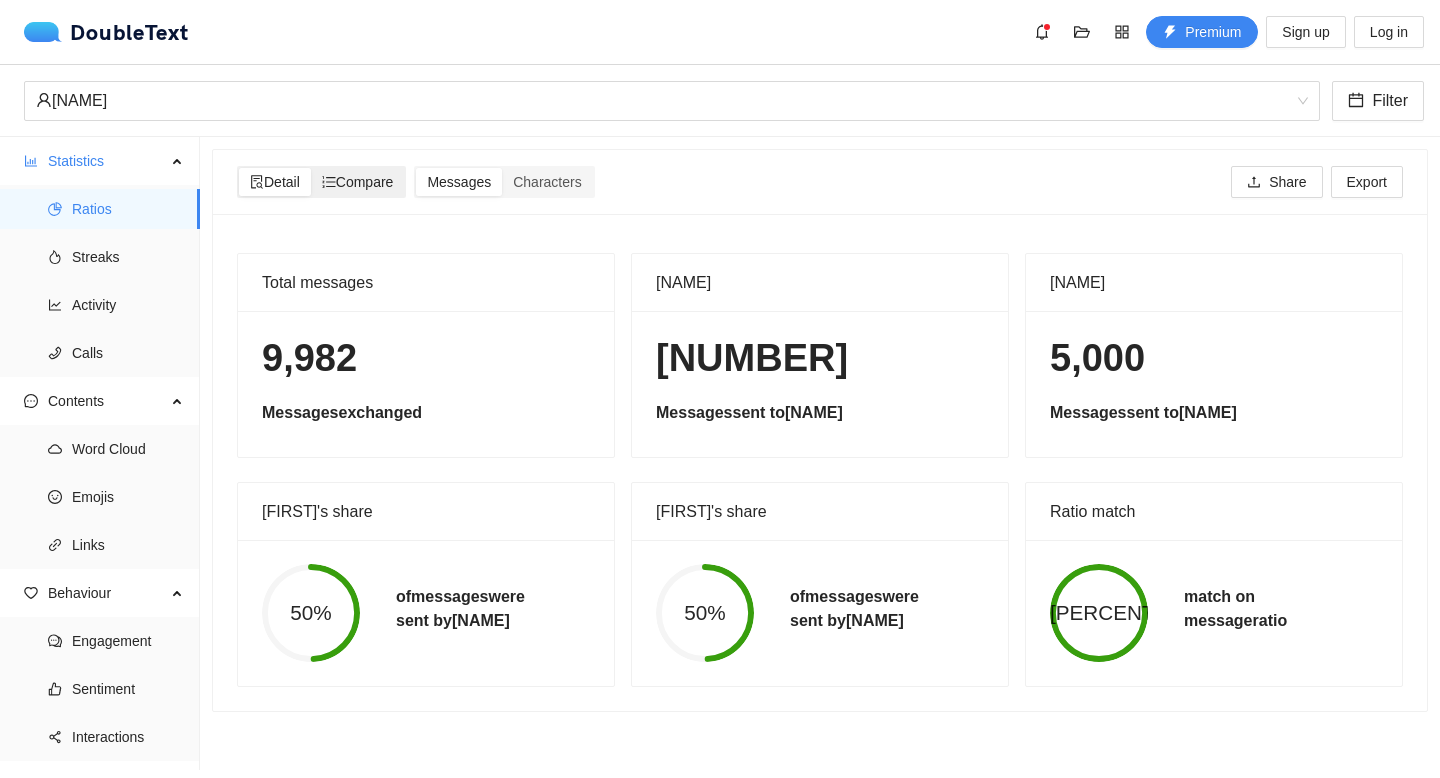 click on "Compare" at bounding box center [275, 182] 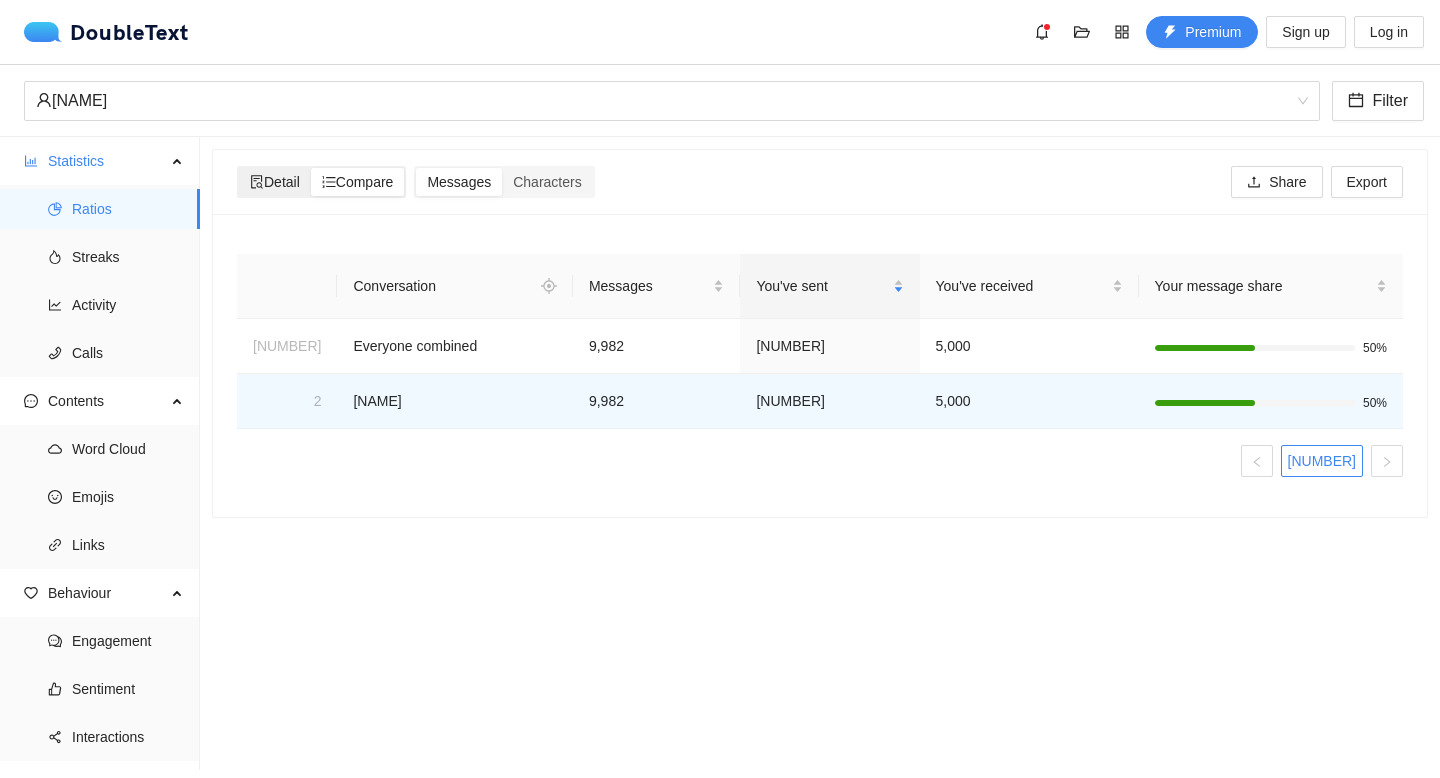 click on "Detail" at bounding box center (275, 182) 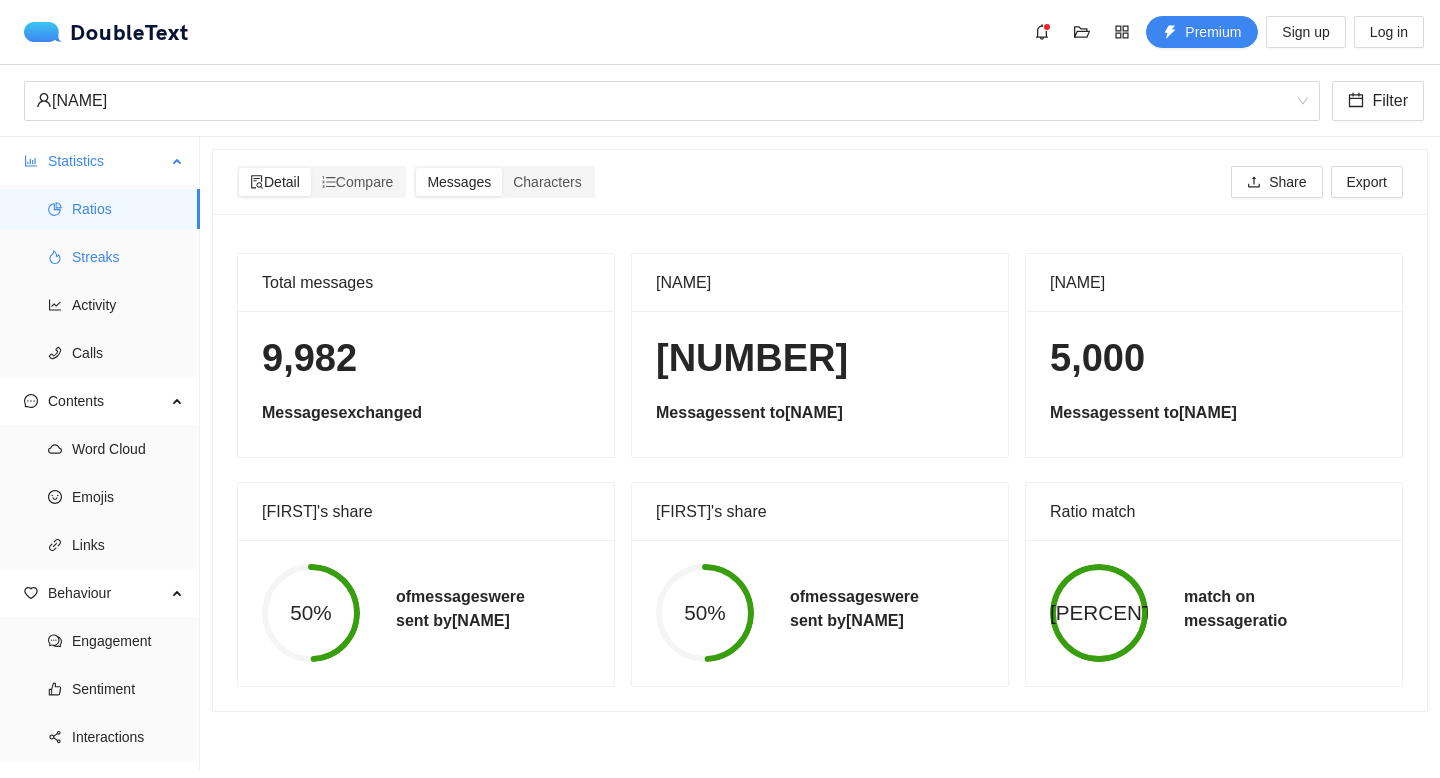 click on "Streaks" at bounding box center [128, 257] 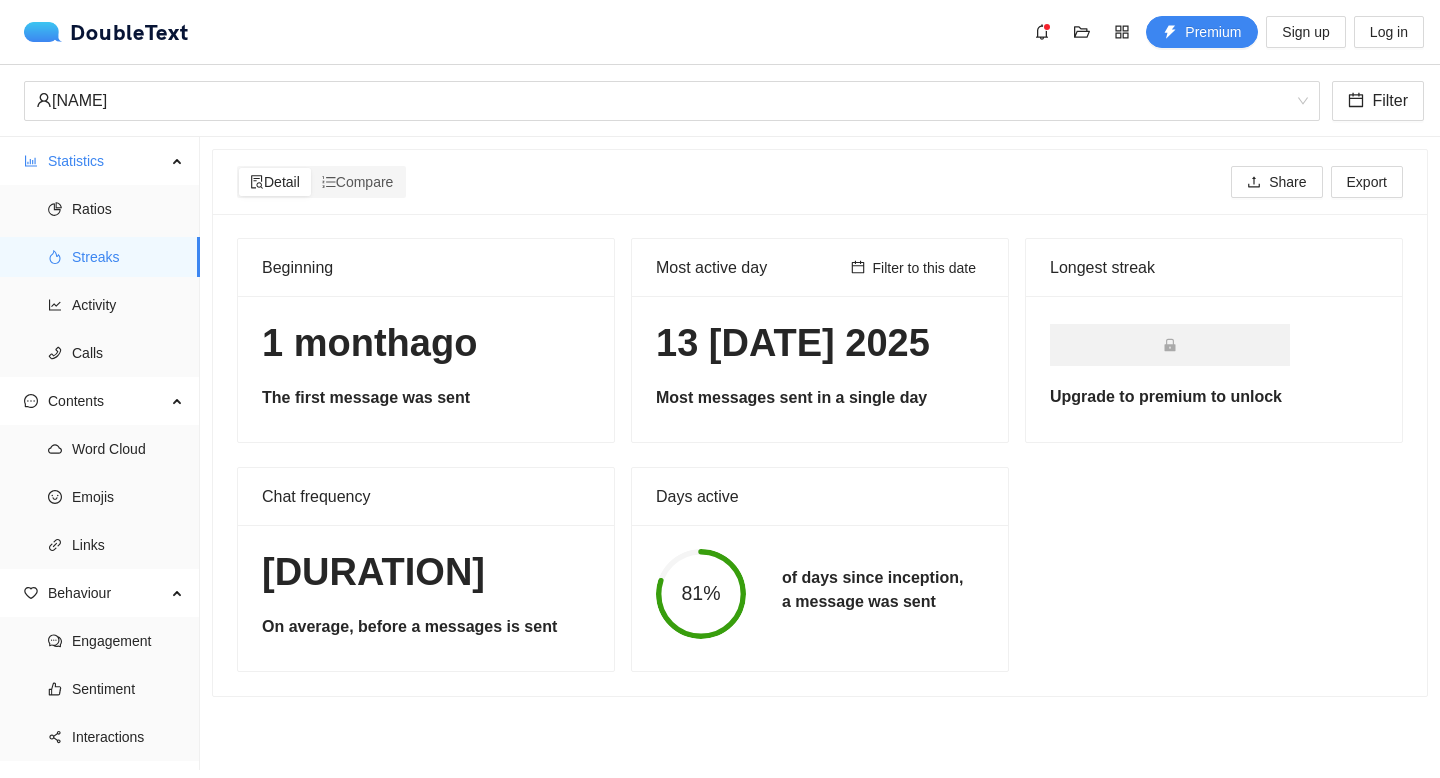 click on "Filter to this date" at bounding box center [914, 268] 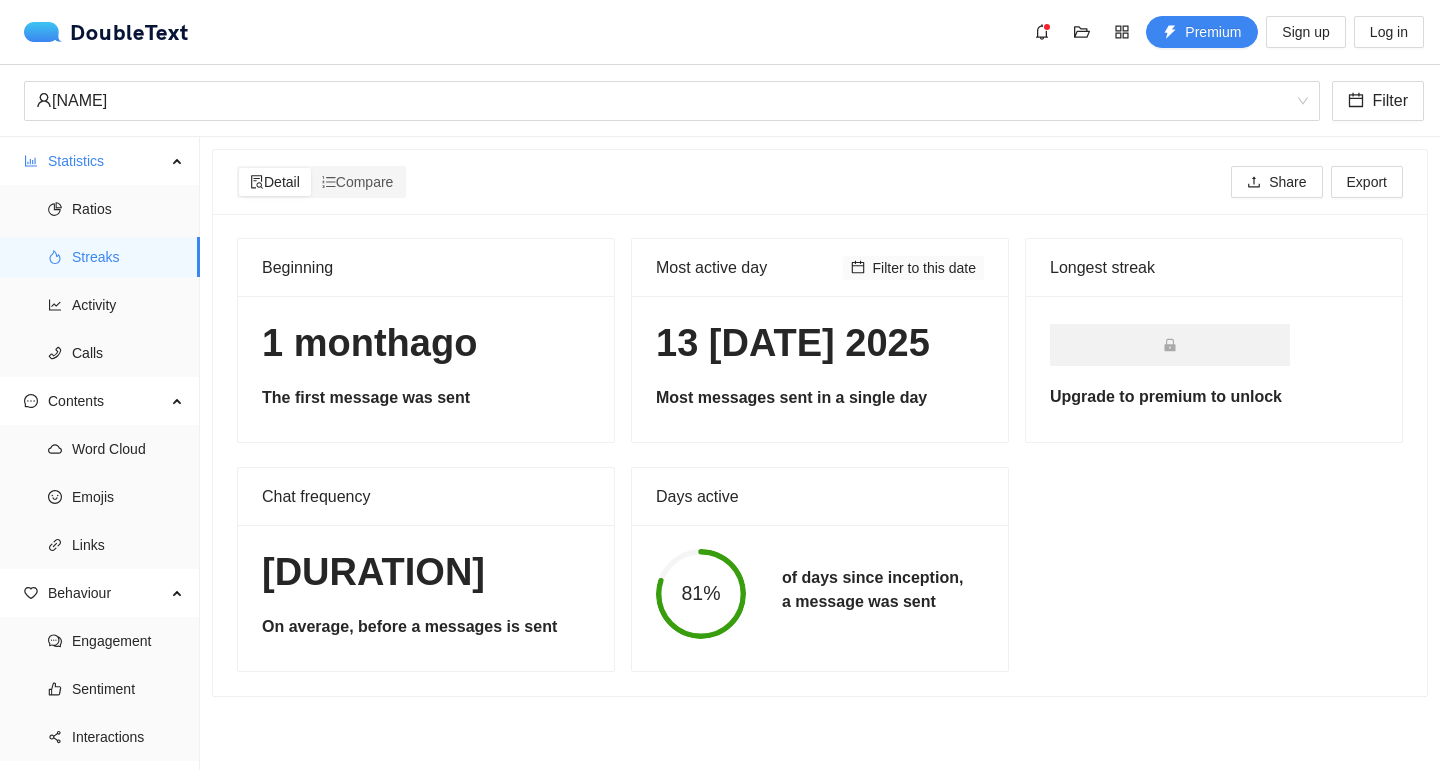 click on "Filter to this date" at bounding box center [925, 268] 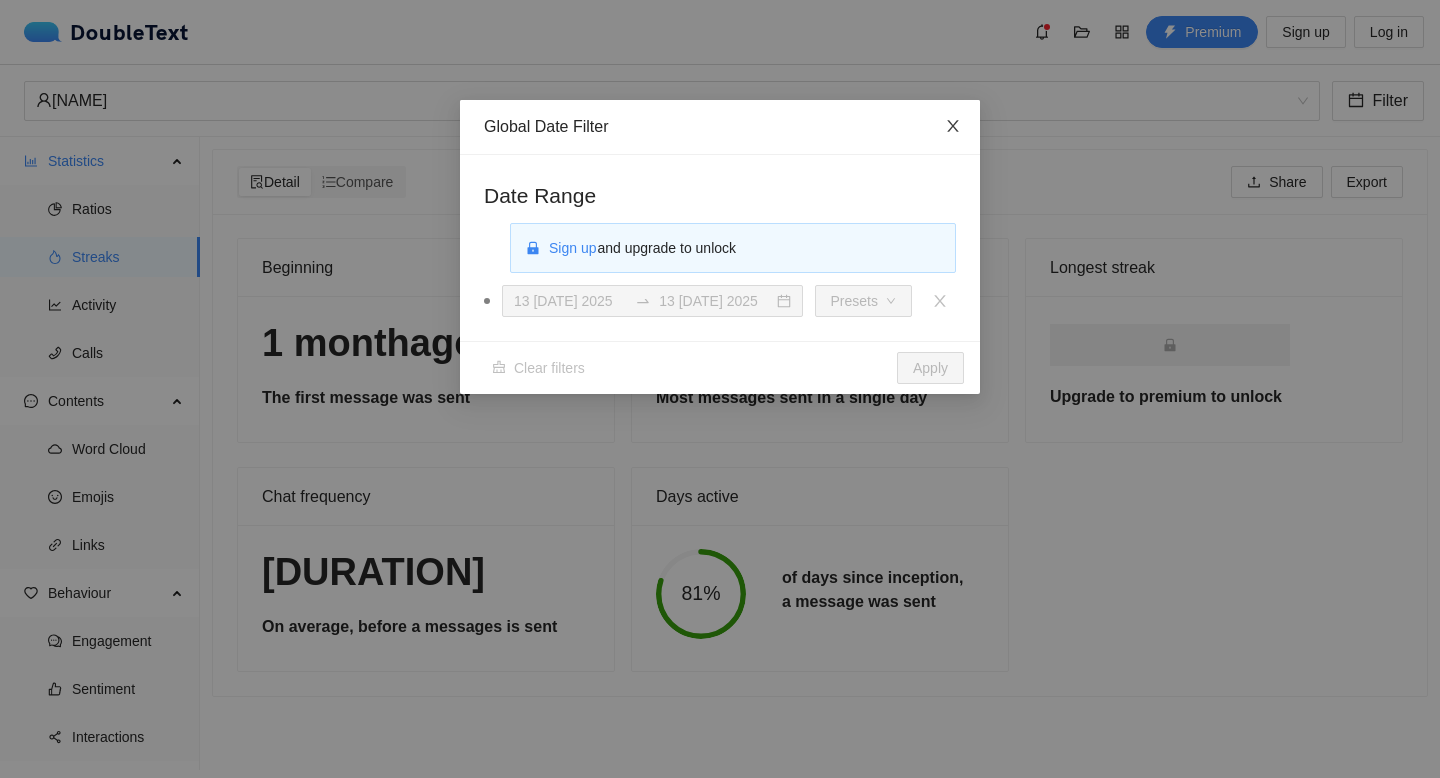 click at bounding box center [953, 126] 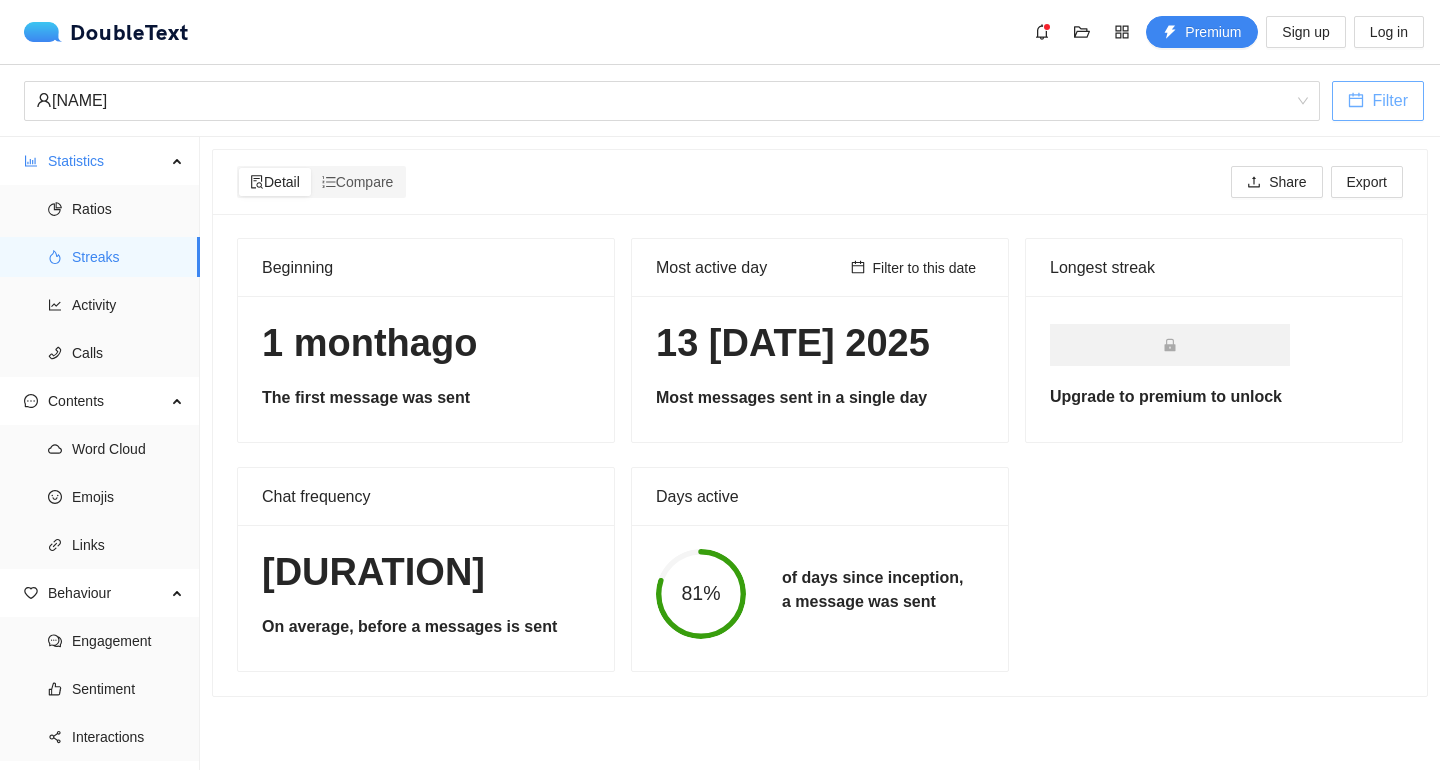 click on "Filter" at bounding box center [1390, 100] 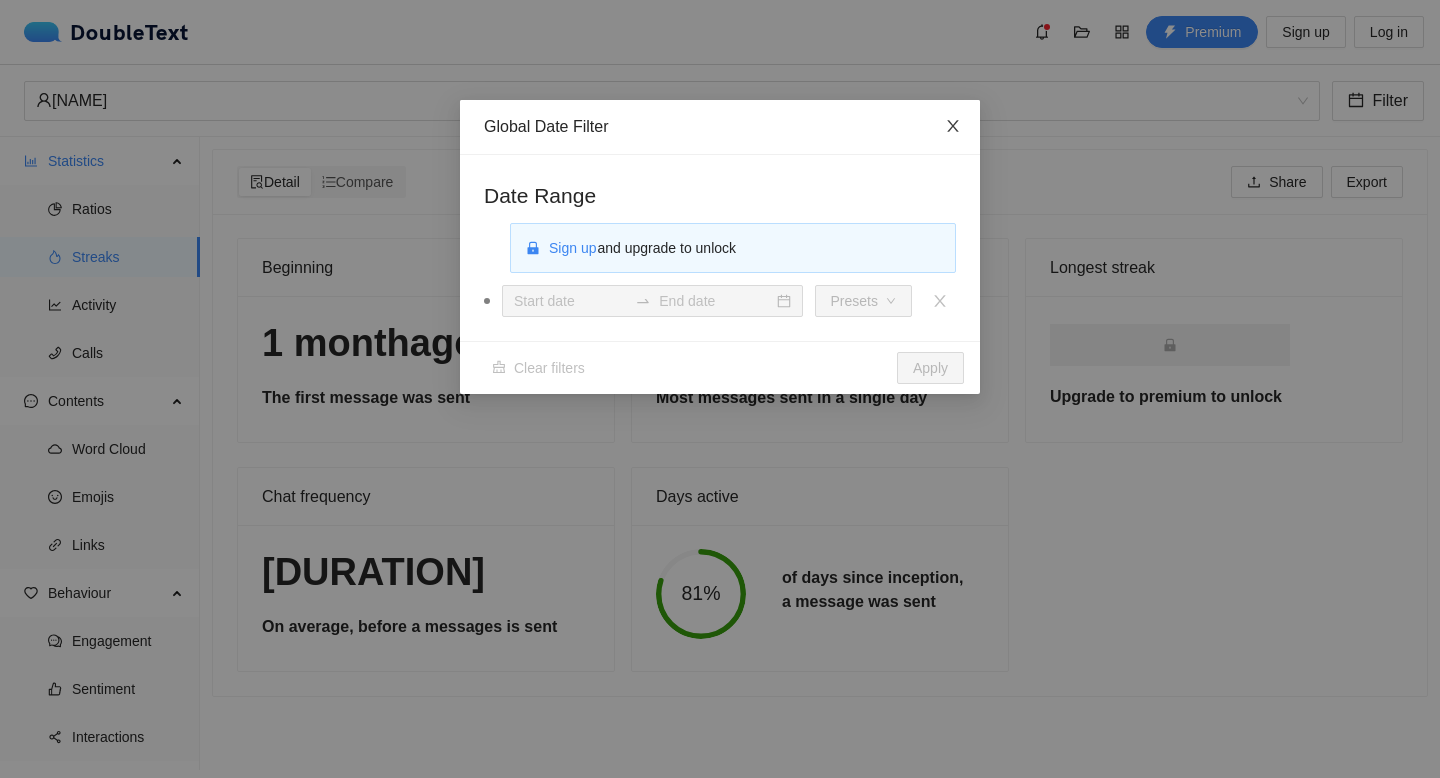 click at bounding box center (953, 126) 